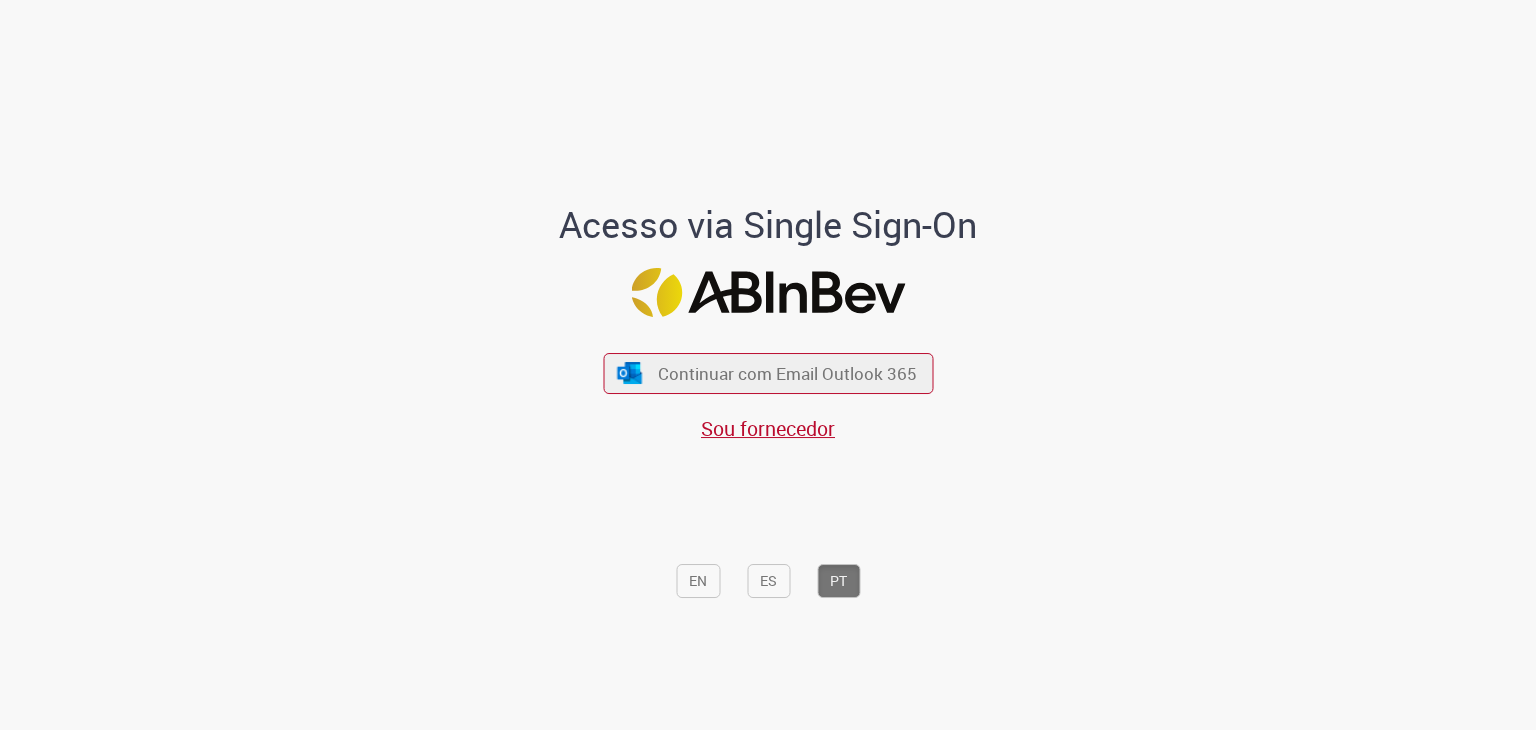 scroll, scrollTop: 0, scrollLeft: 0, axis: both 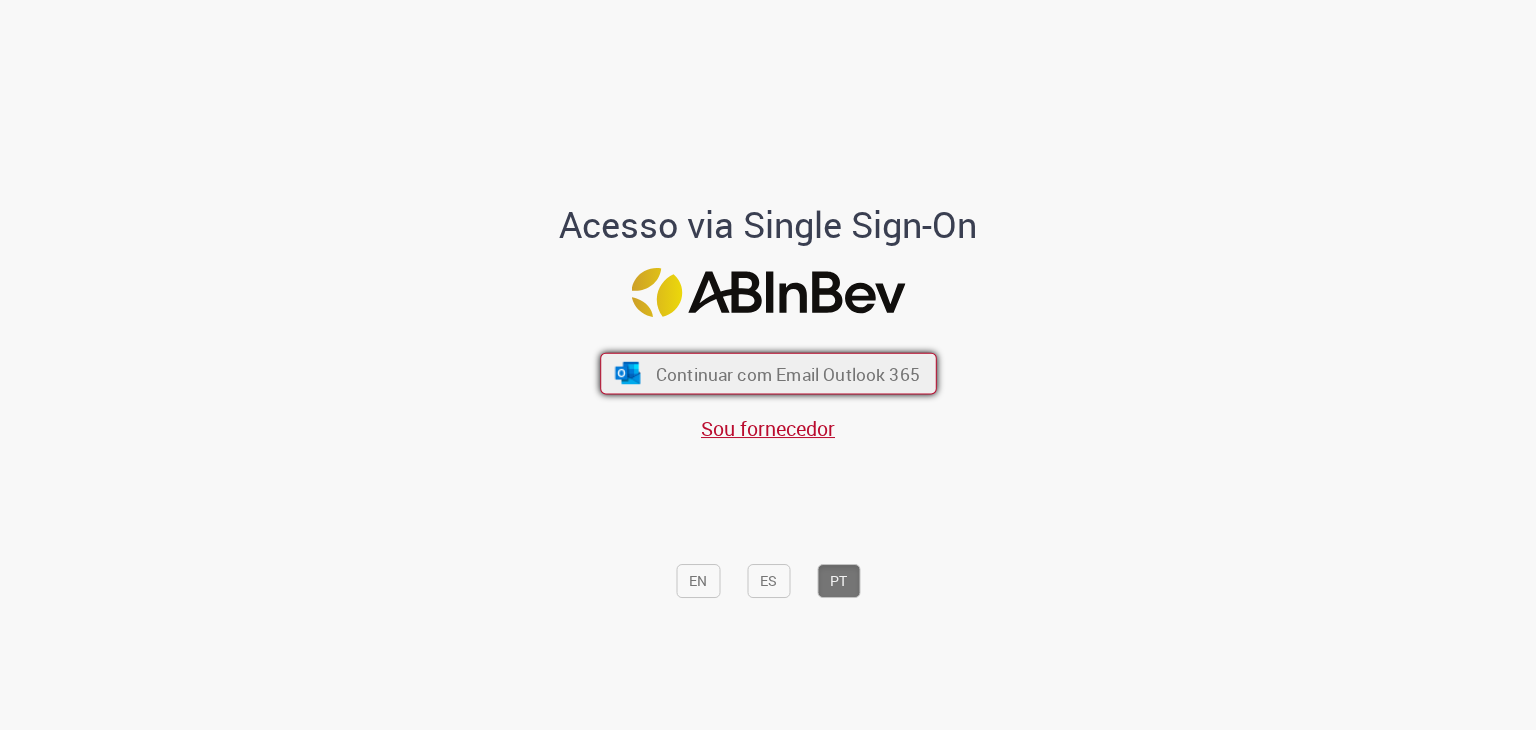 click on "Continuar com Email Outlook 365" at bounding box center (787, 373) 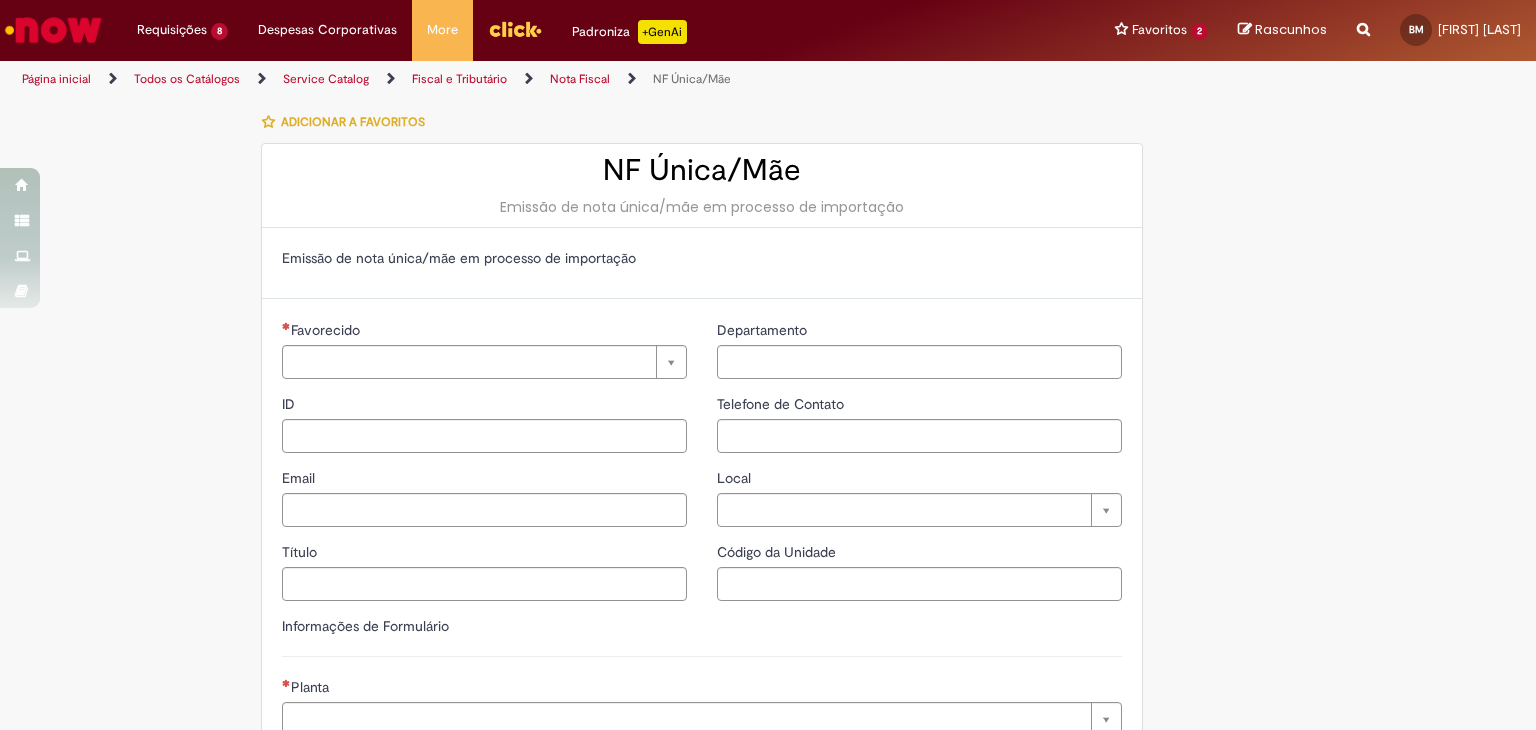 type on "********" 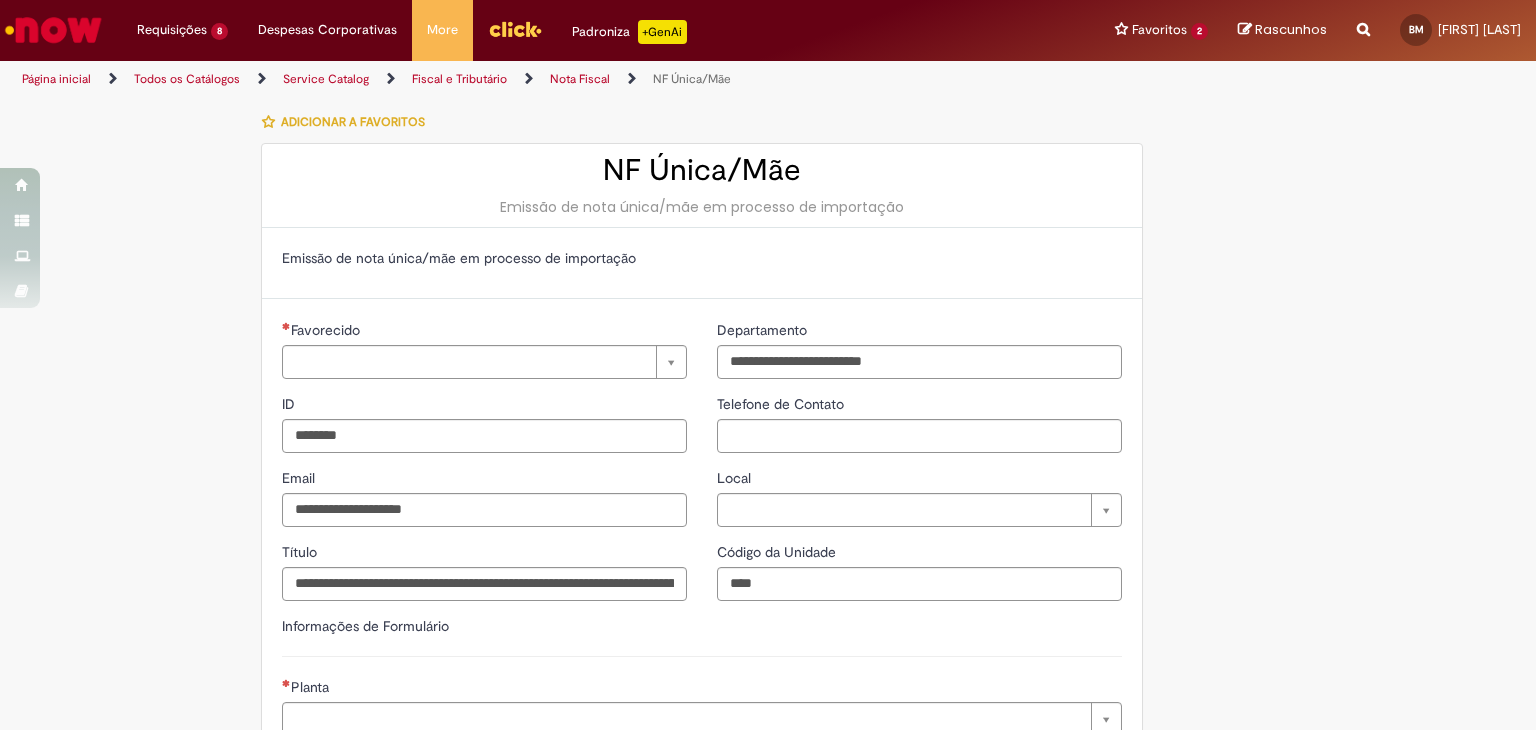 type on "**********" 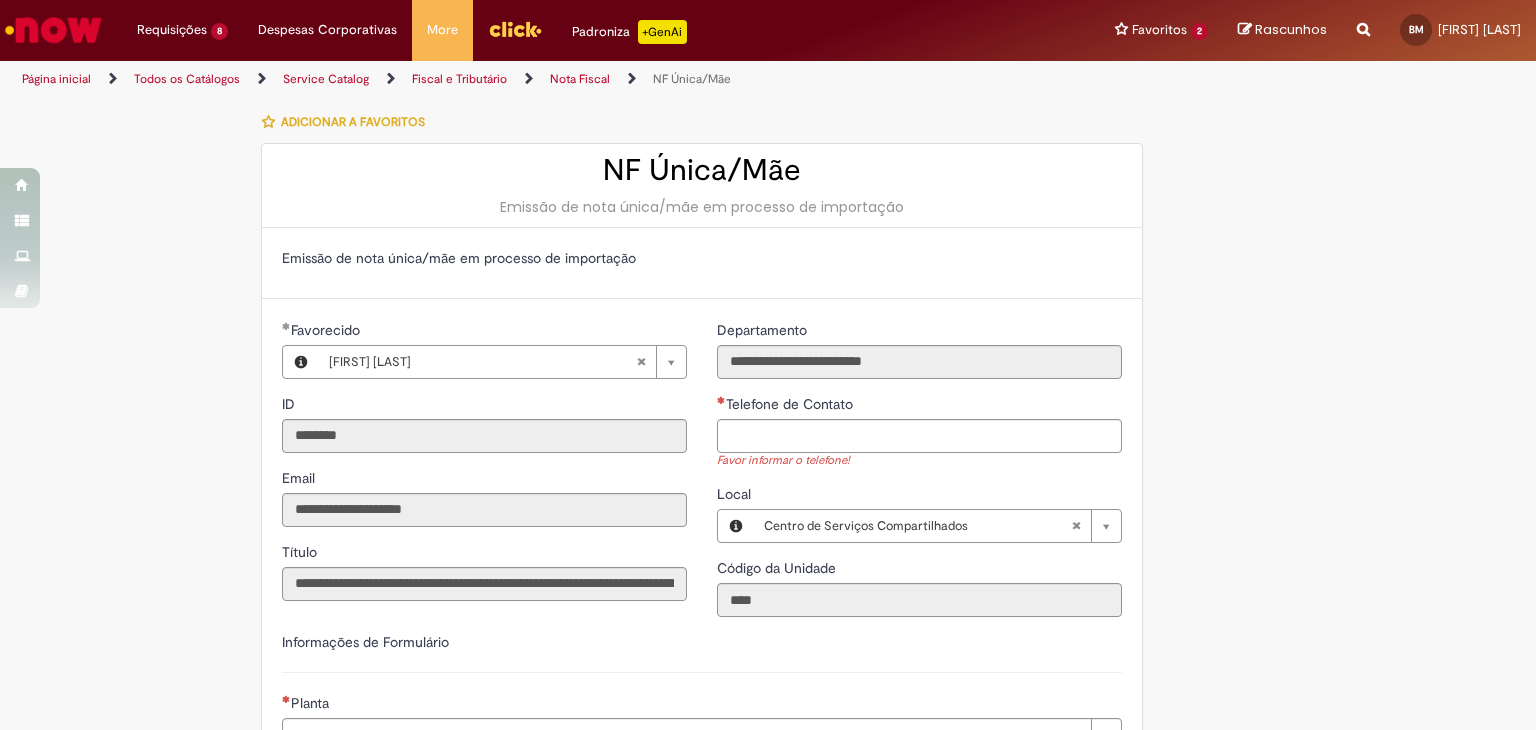 scroll, scrollTop: 0, scrollLeft: 0, axis: both 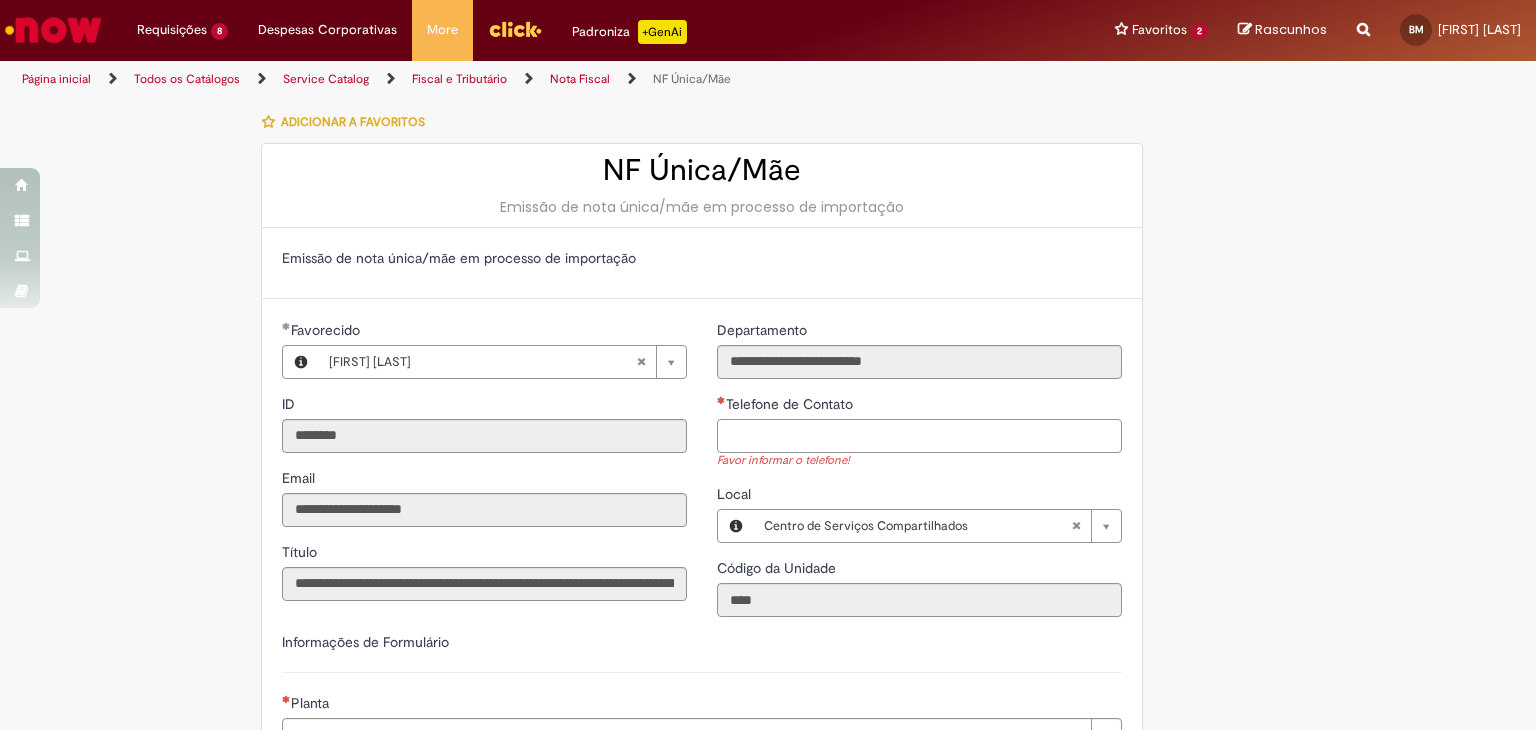 click on "Telefone de Contato" at bounding box center [919, 436] 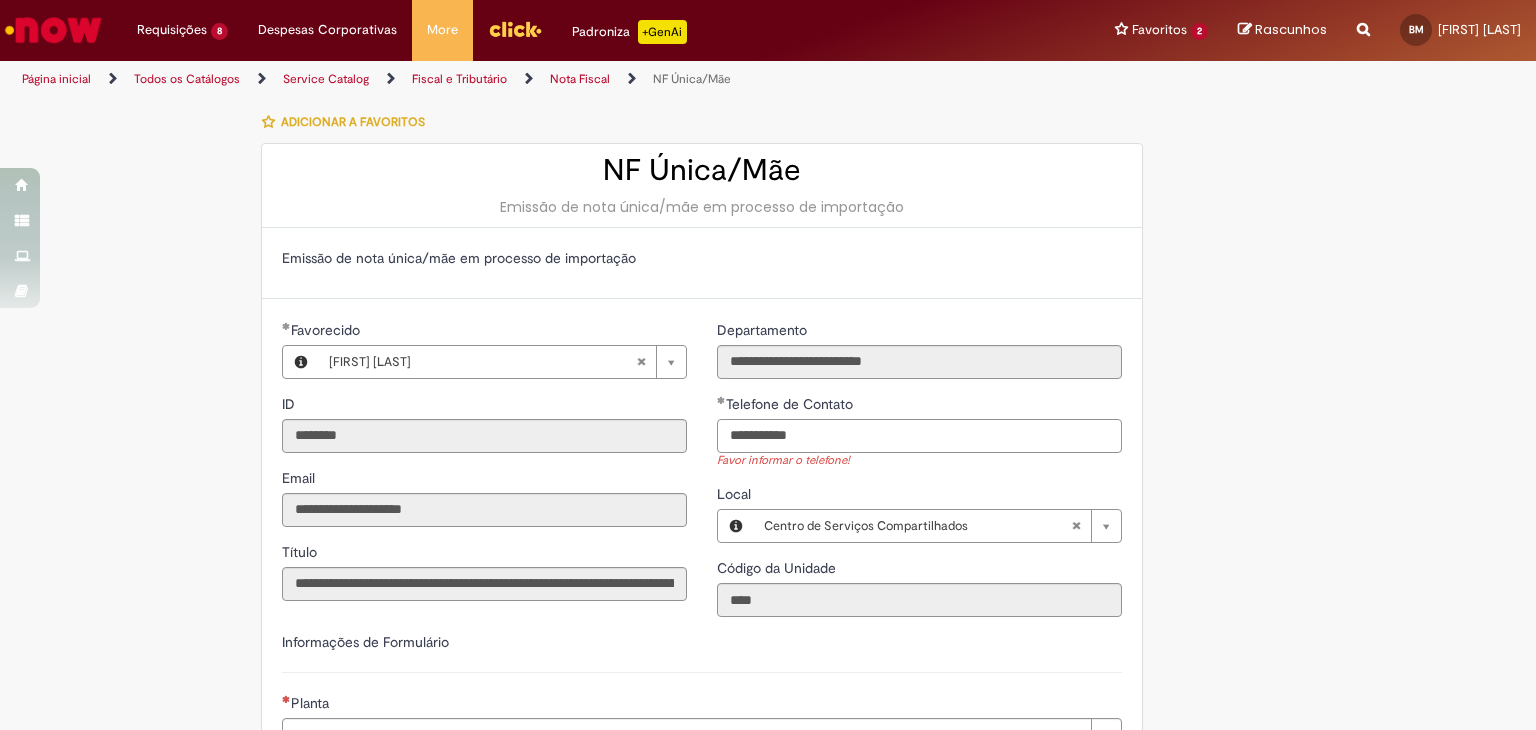 scroll, scrollTop: 300, scrollLeft: 0, axis: vertical 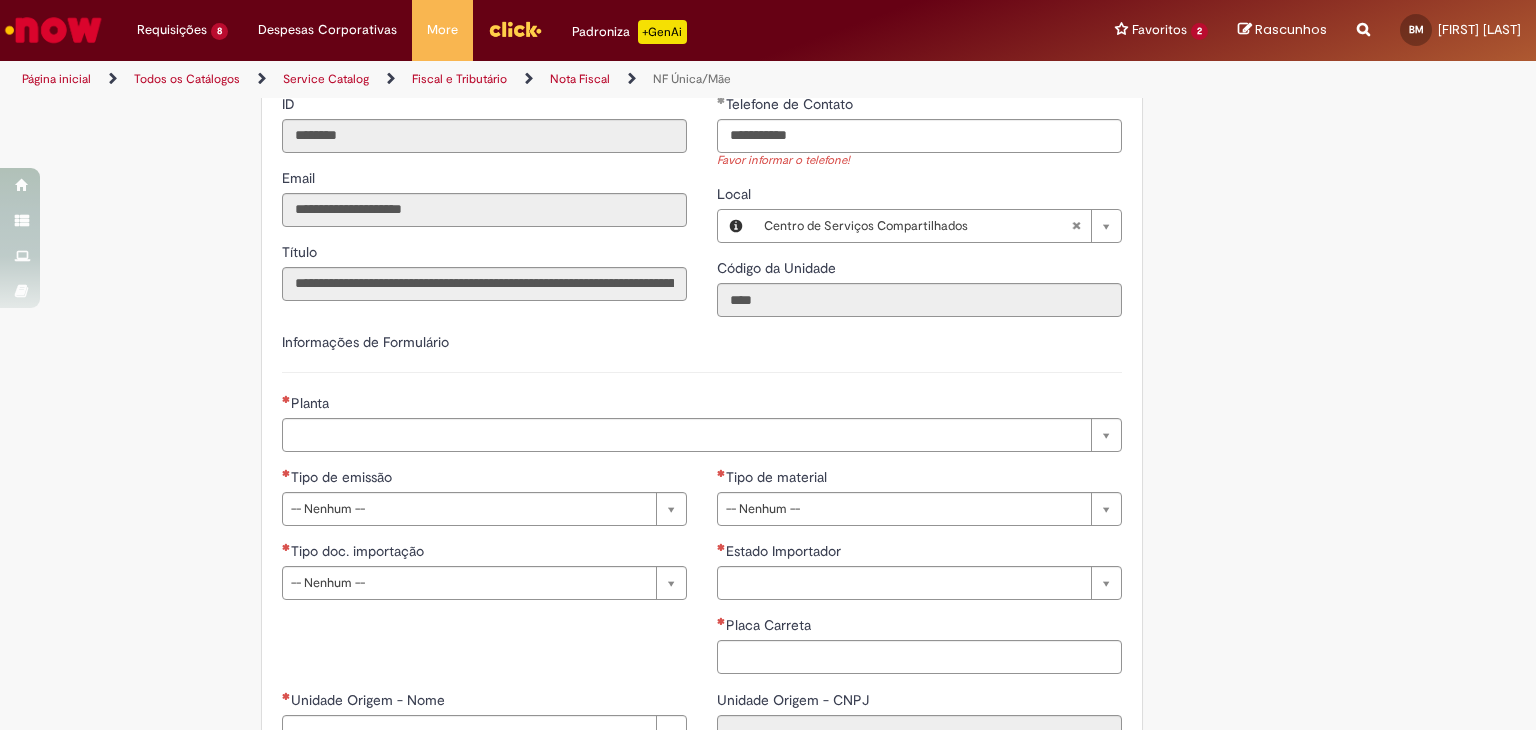 type on "**********" 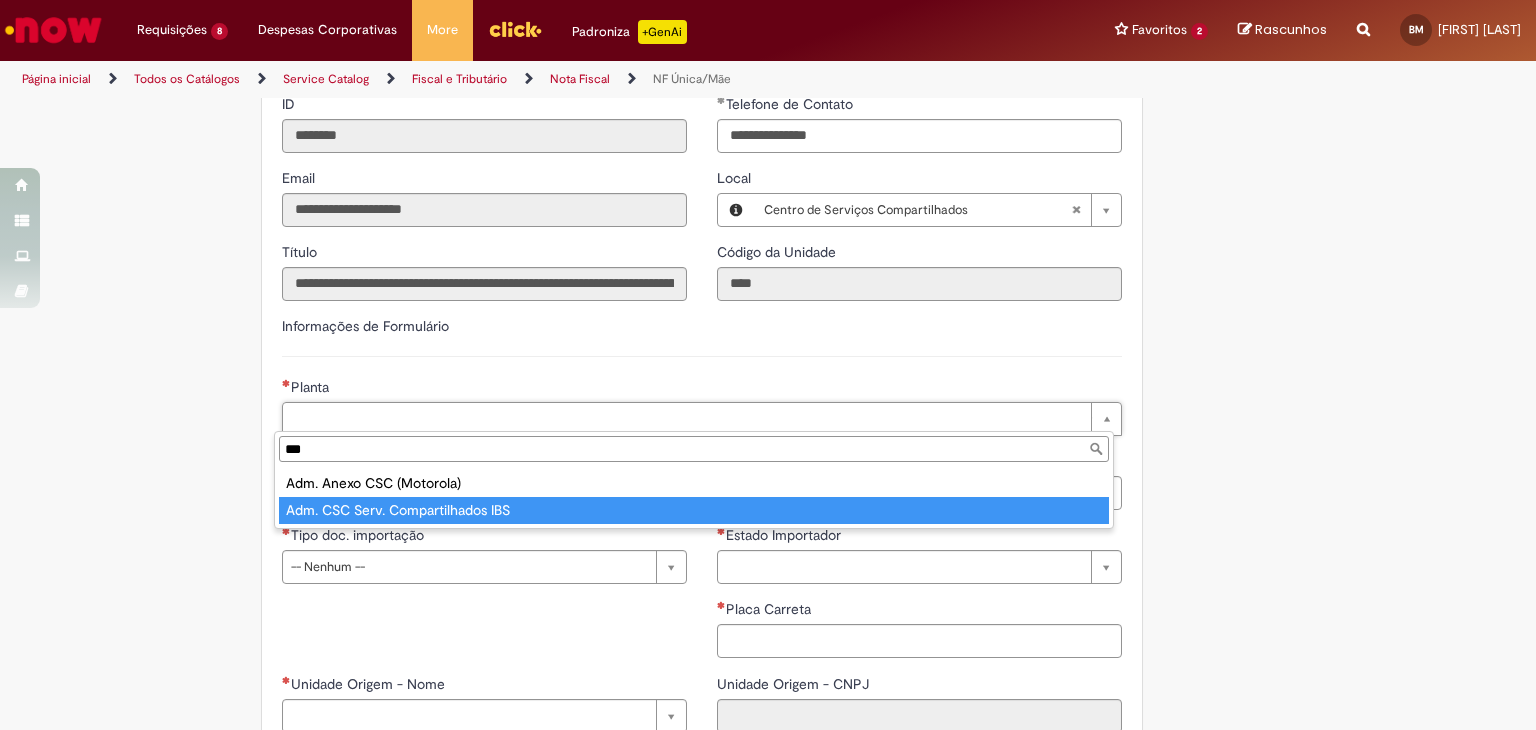 type on "***" 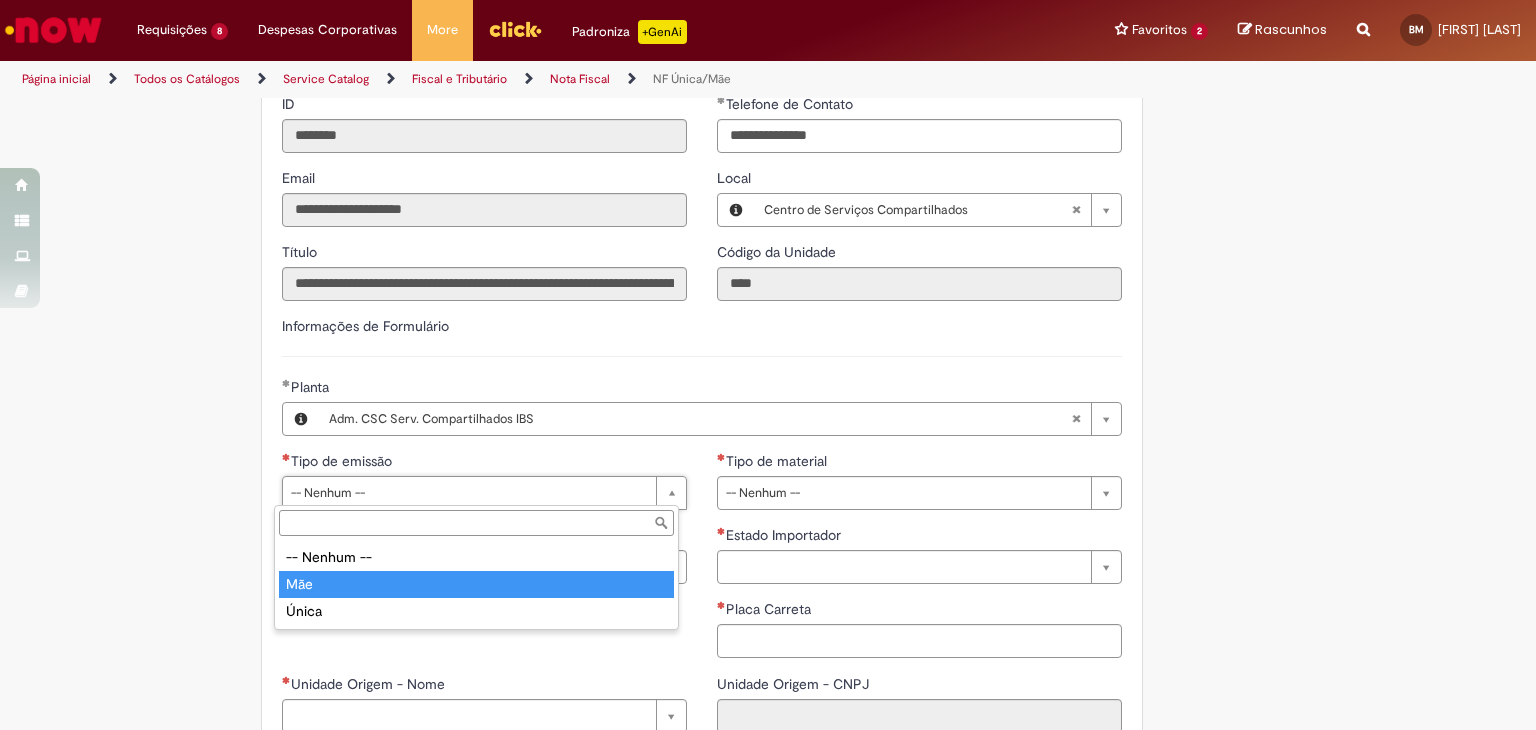 type on "***" 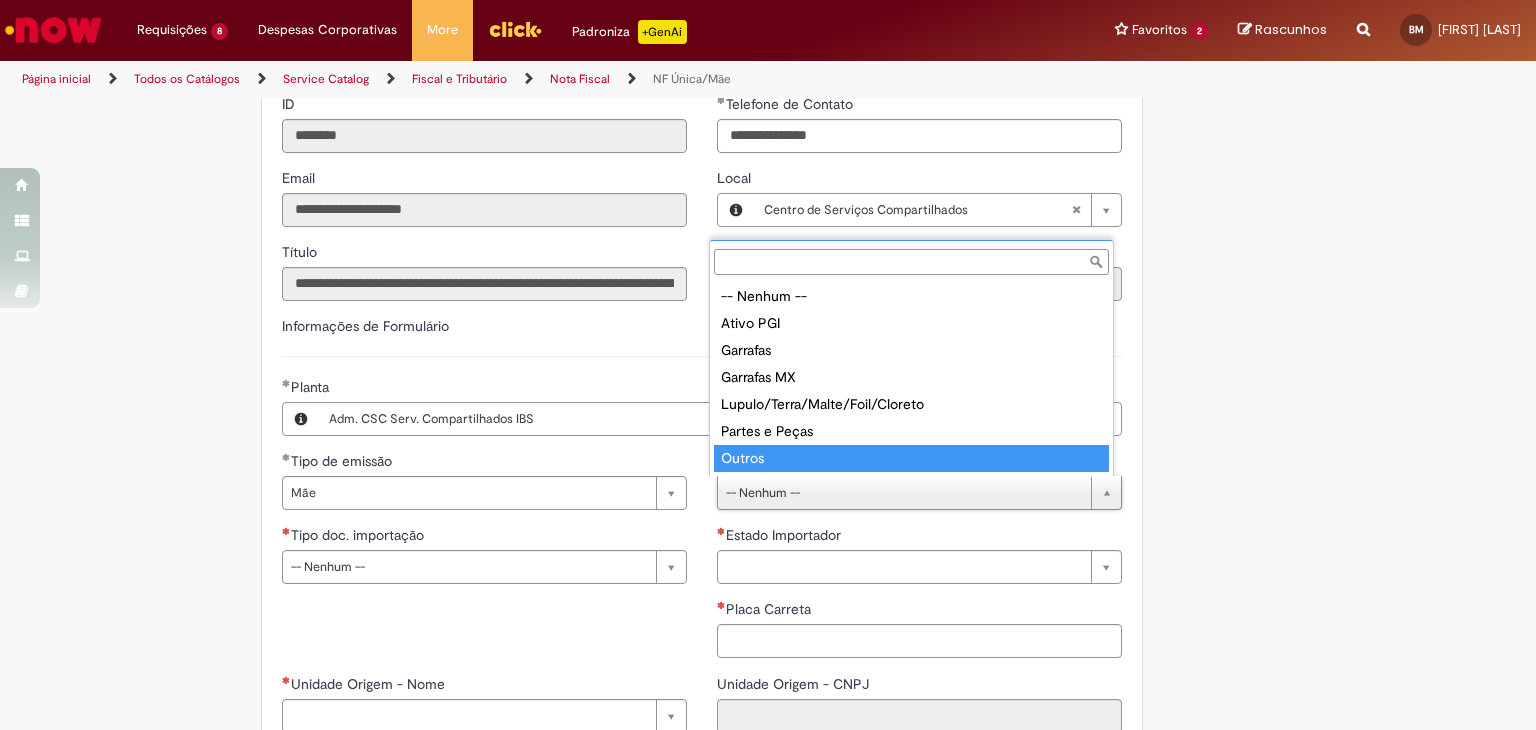 type on "******" 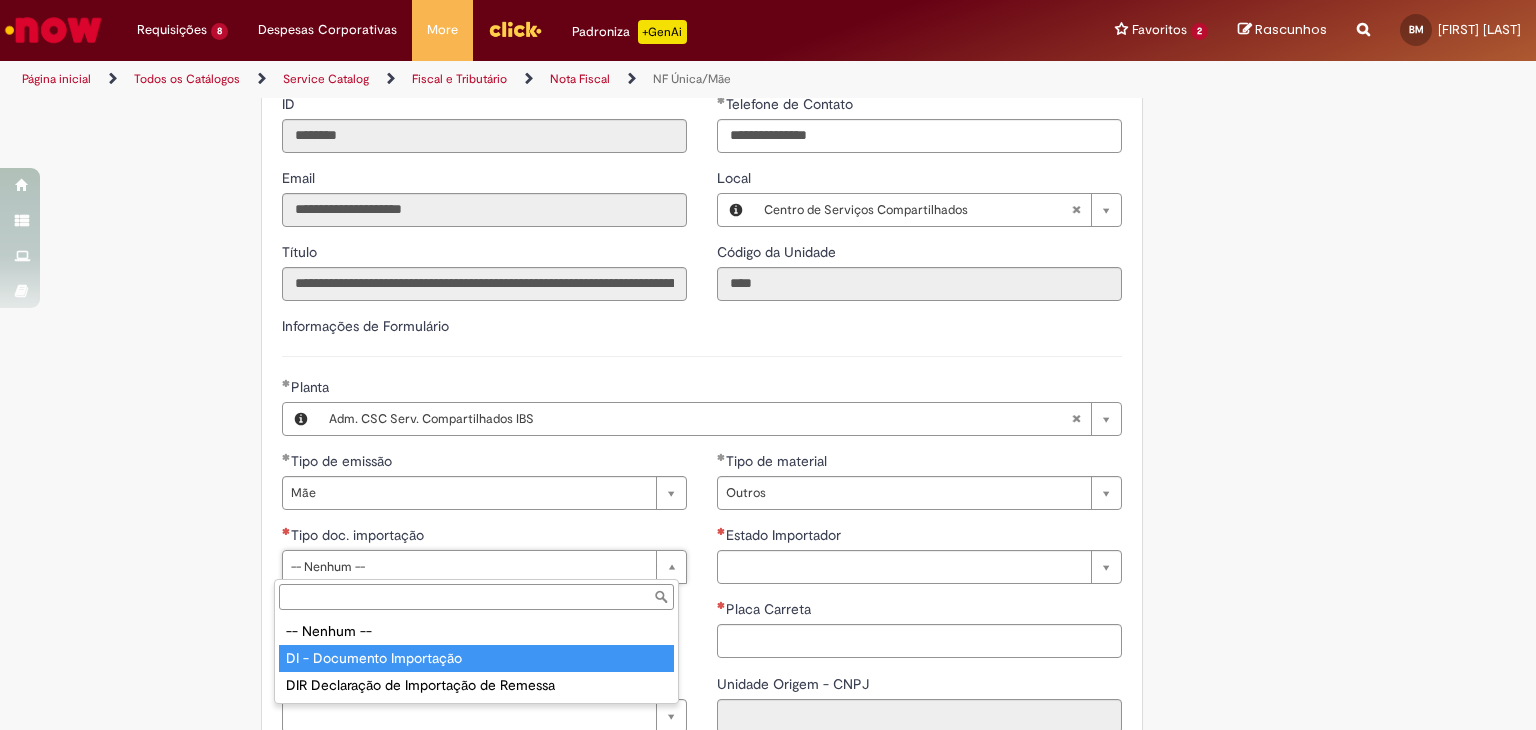 type on "**********" 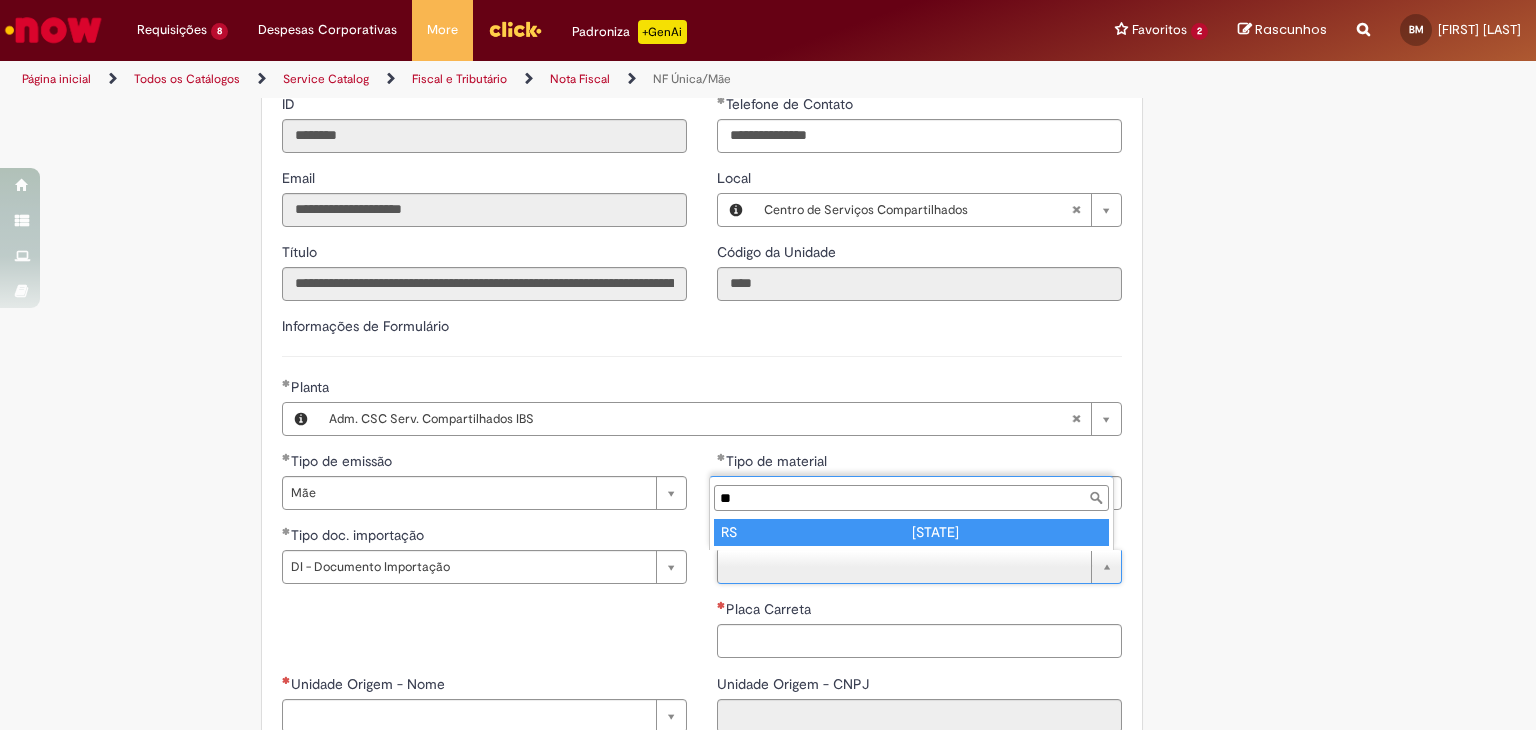type on "**" 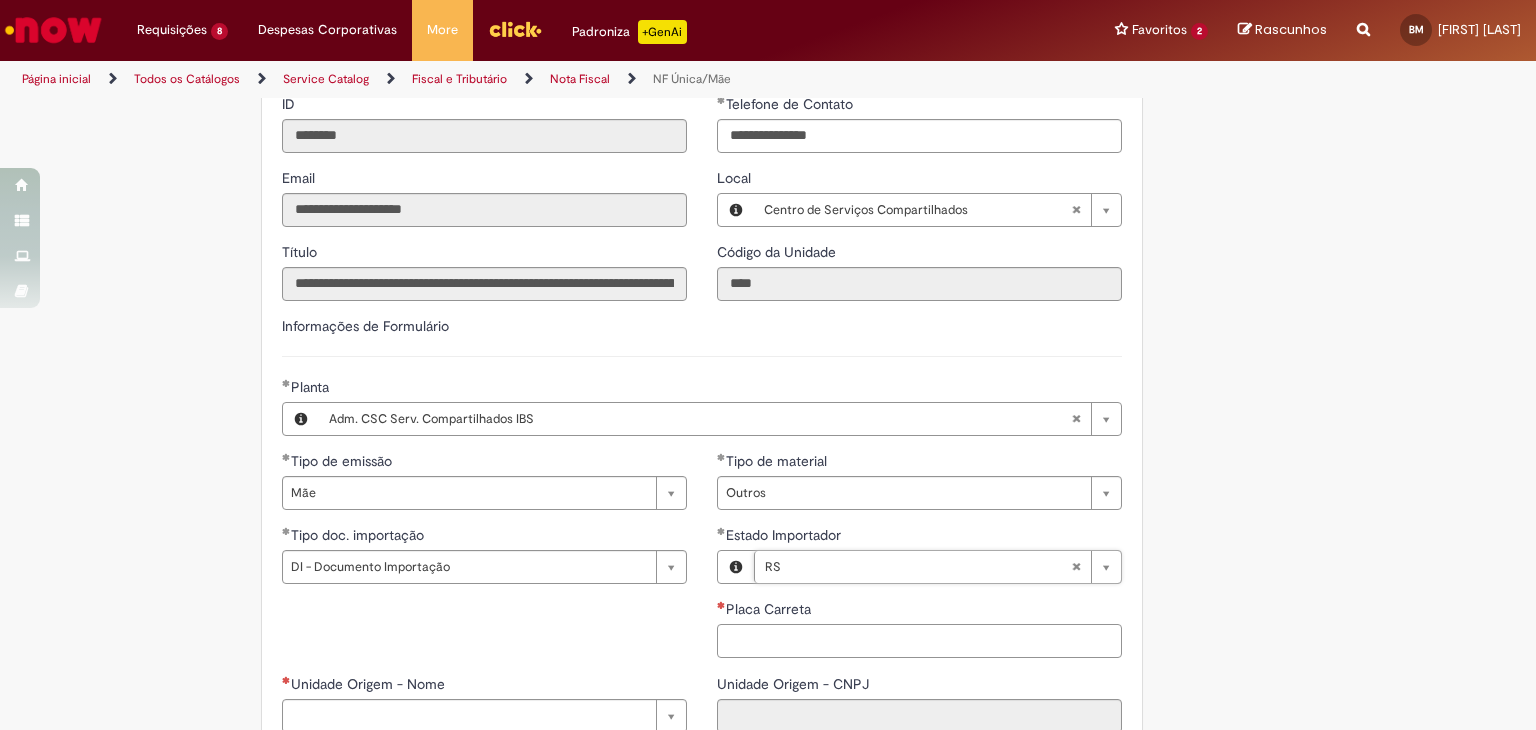 click on "Placa Carreta" at bounding box center (919, 641) 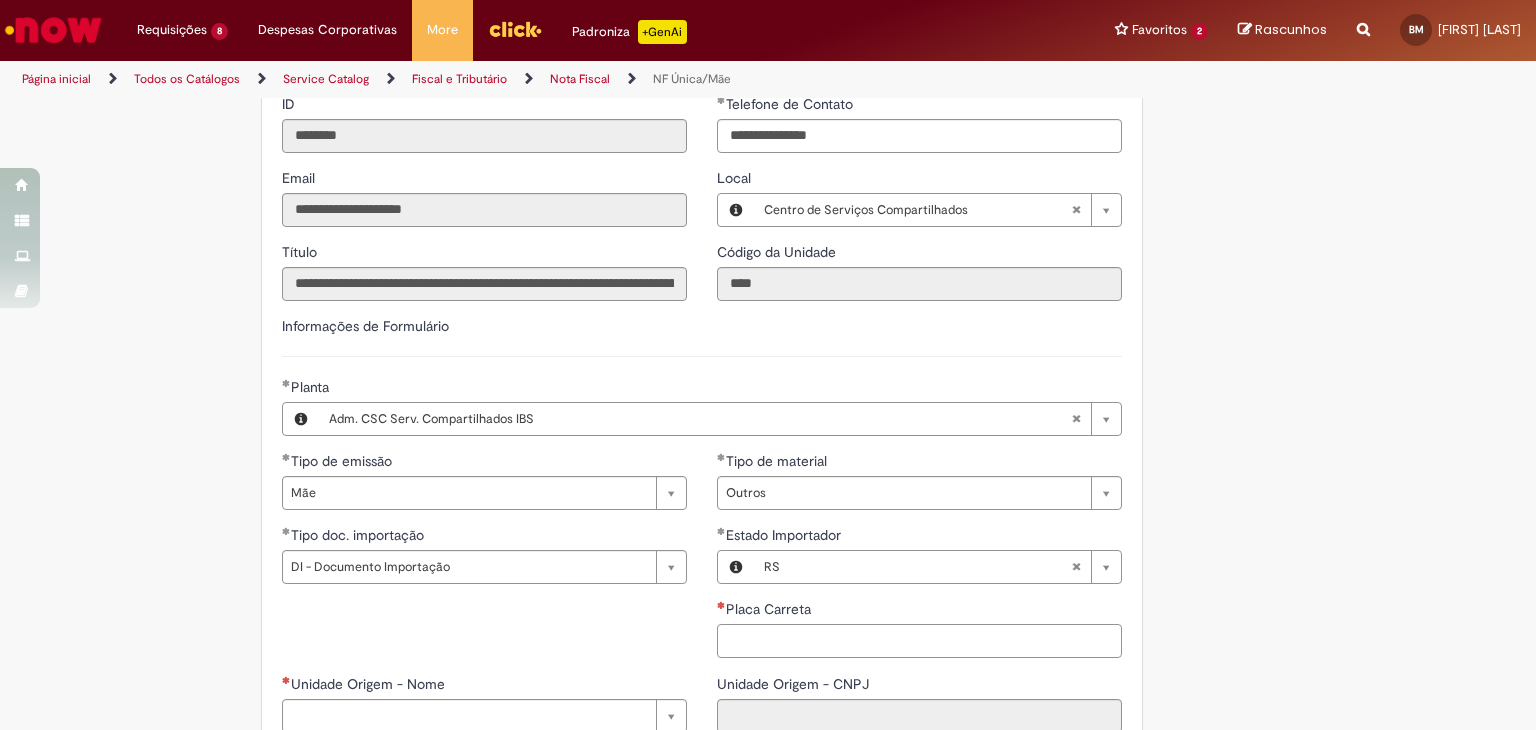 click on "Placa Carreta" at bounding box center (919, 641) 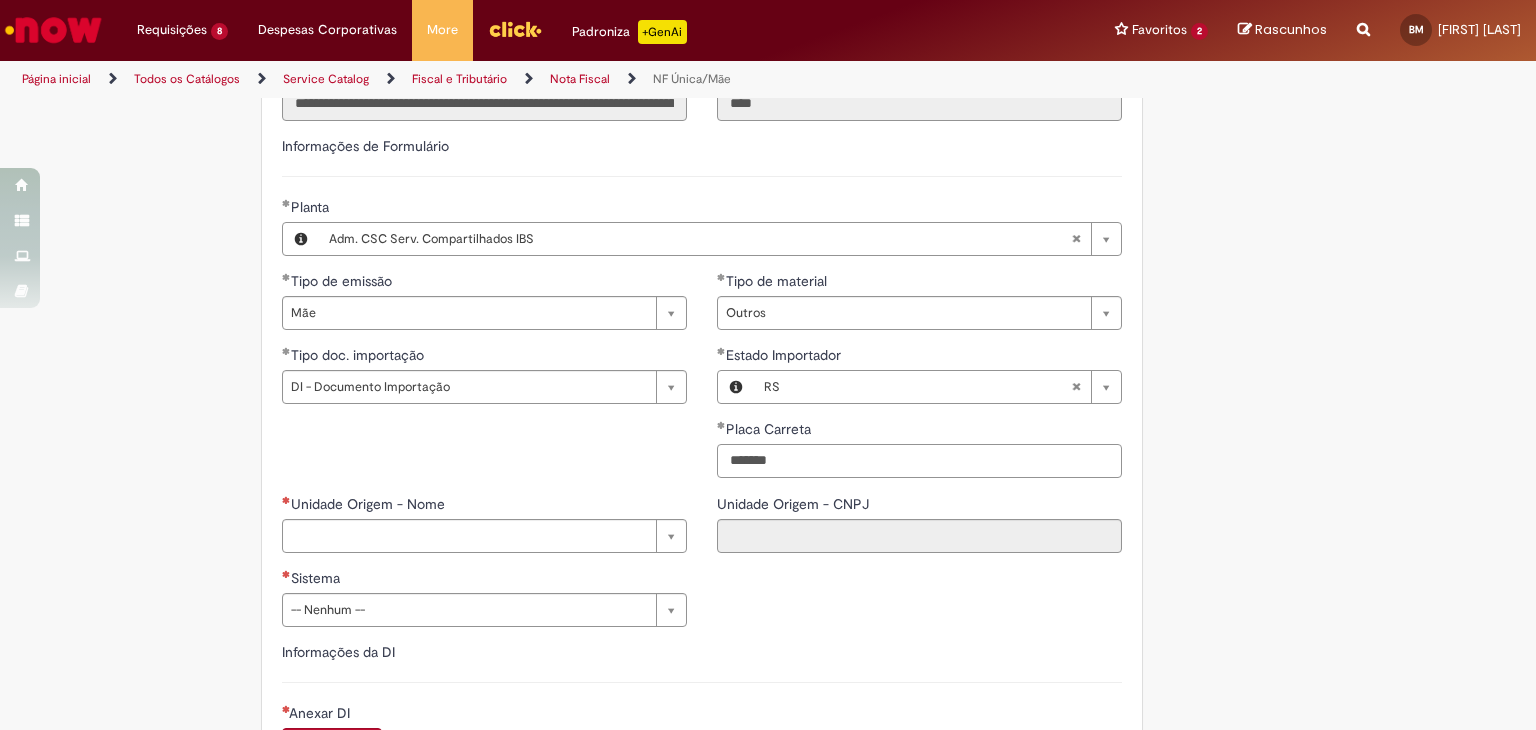 scroll, scrollTop: 600, scrollLeft: 0, axis: vertical 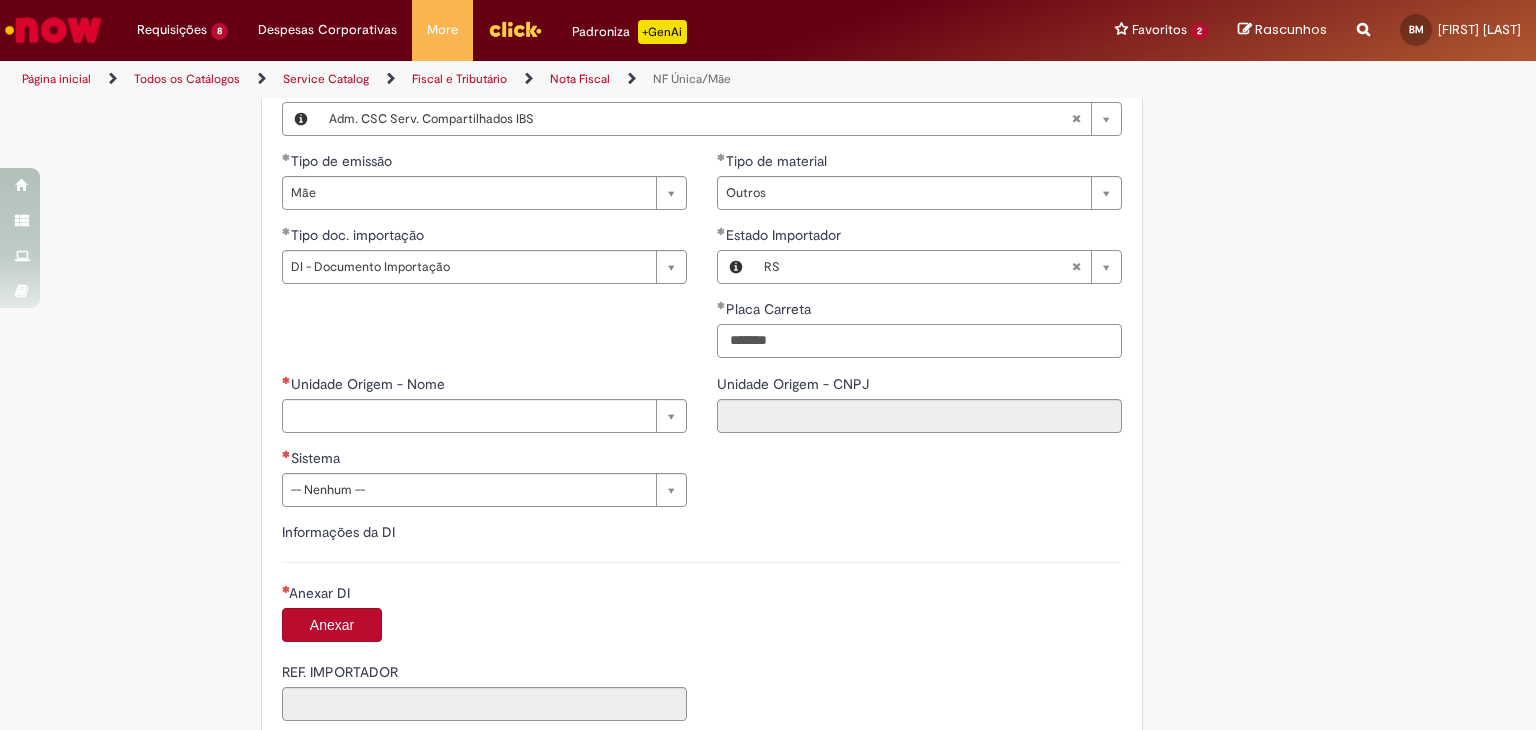 type on "*******" 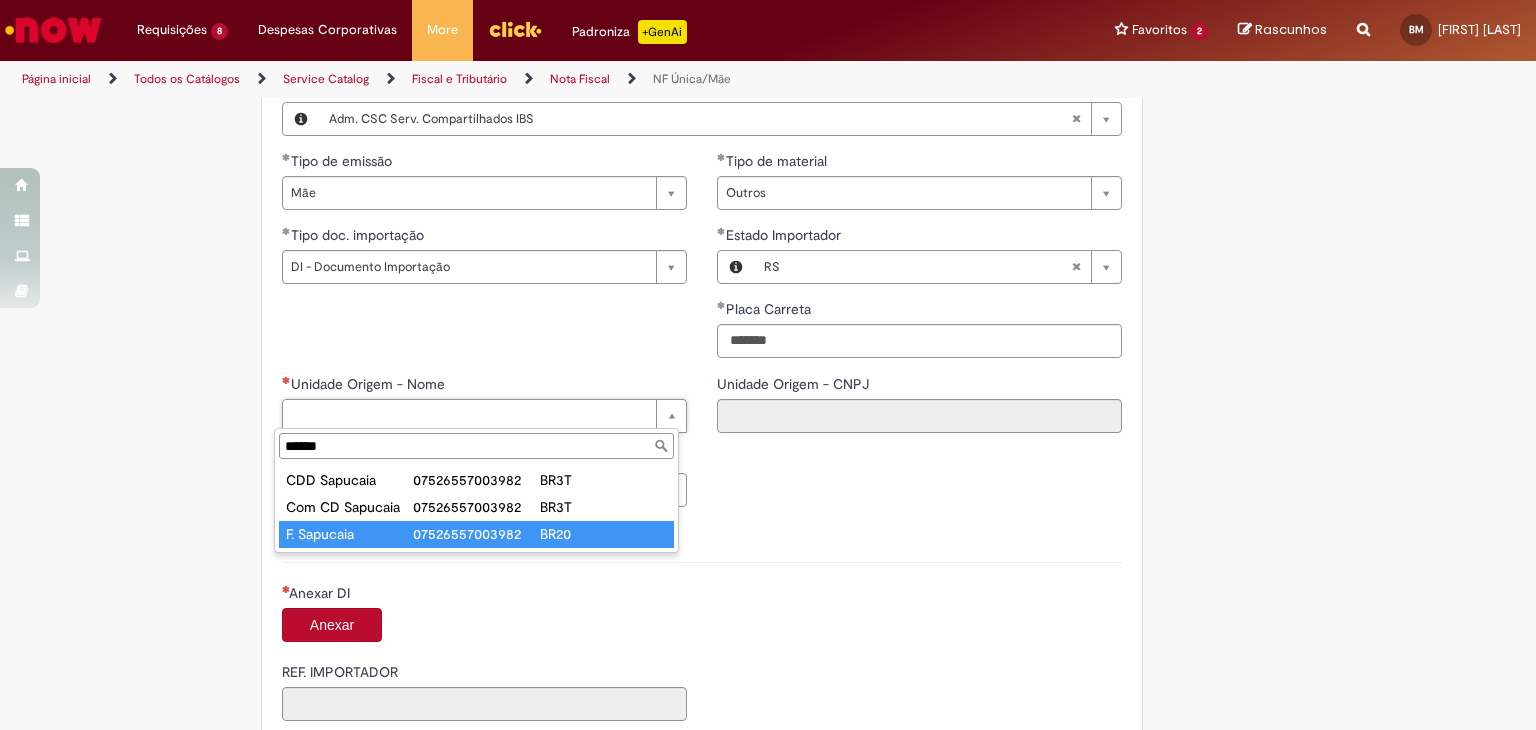 type on "******" 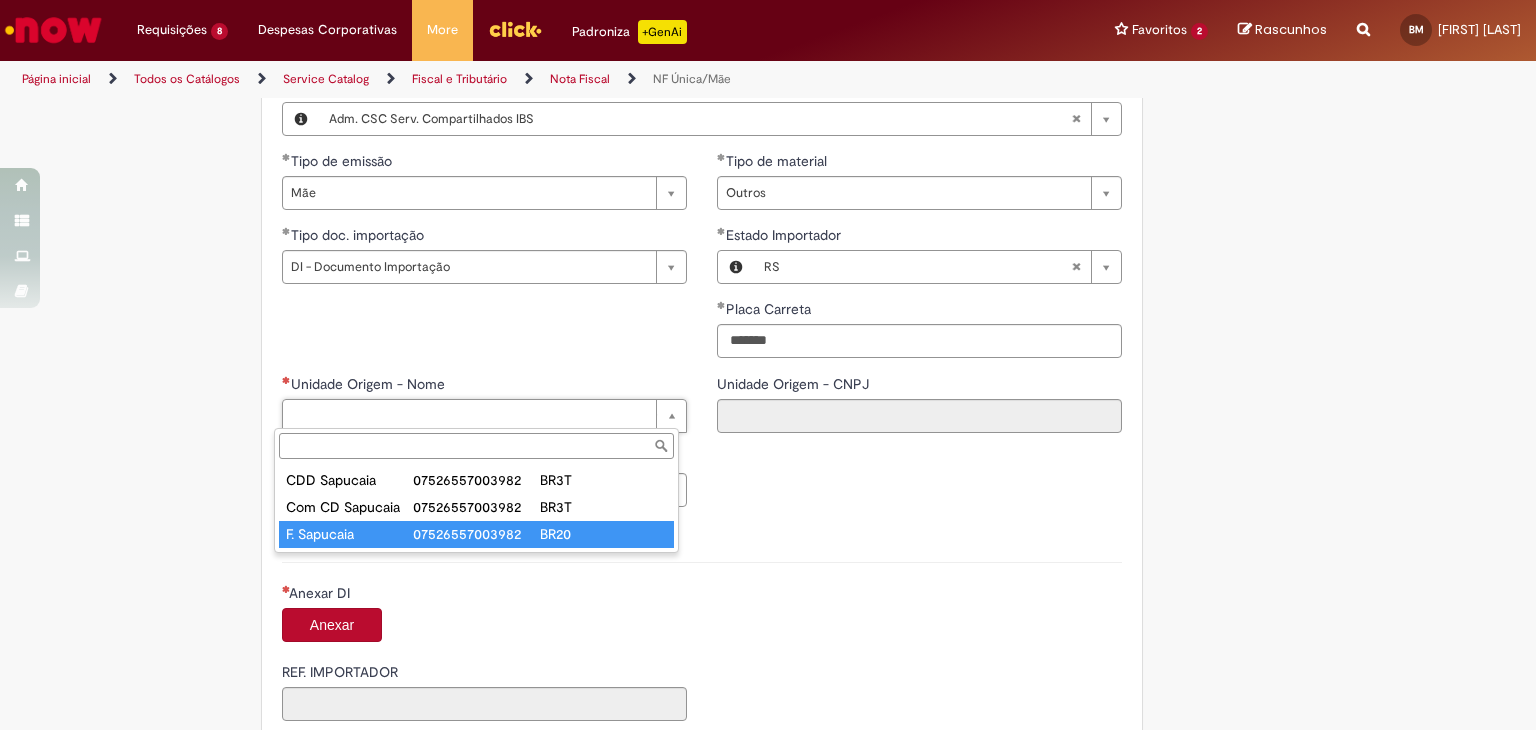 type on "**********" 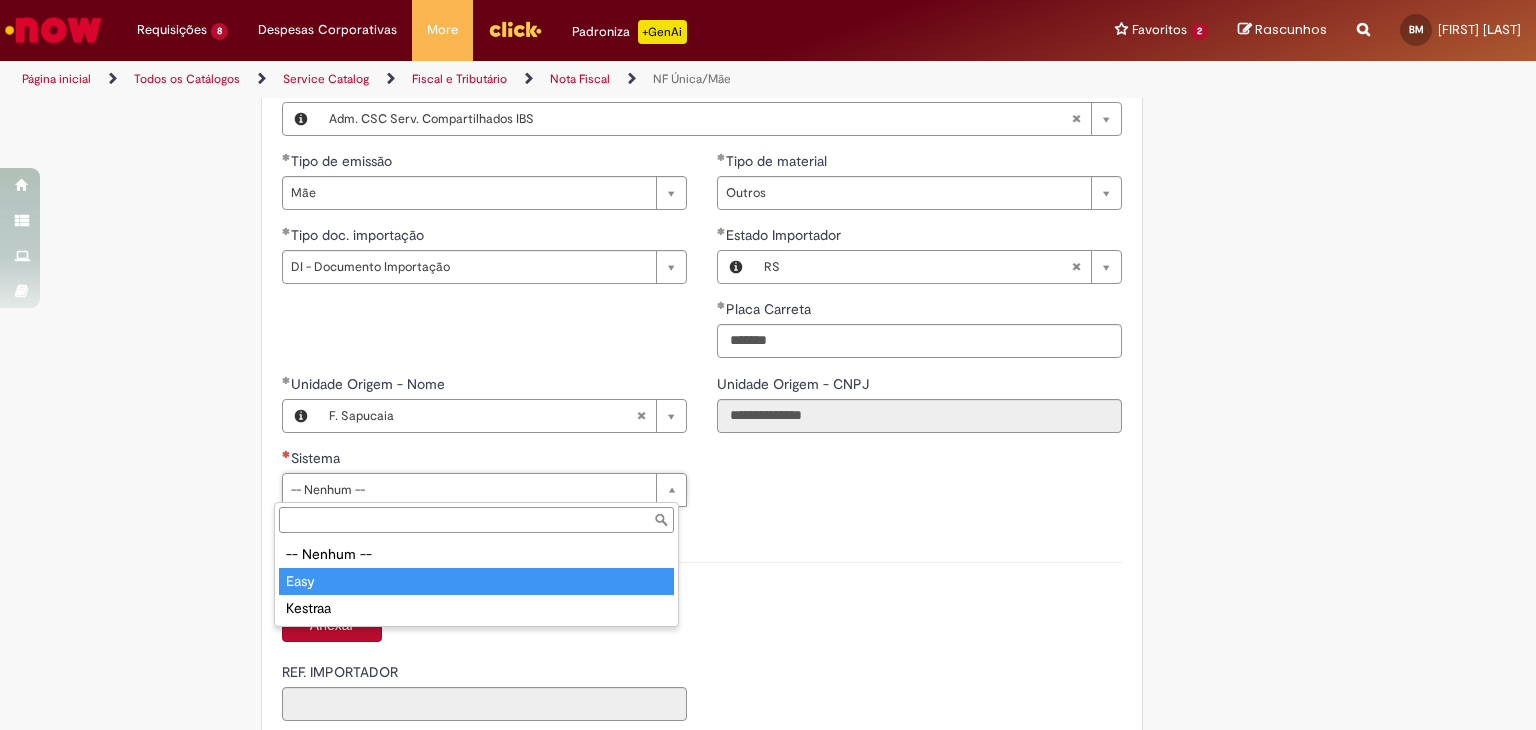 type on "****" 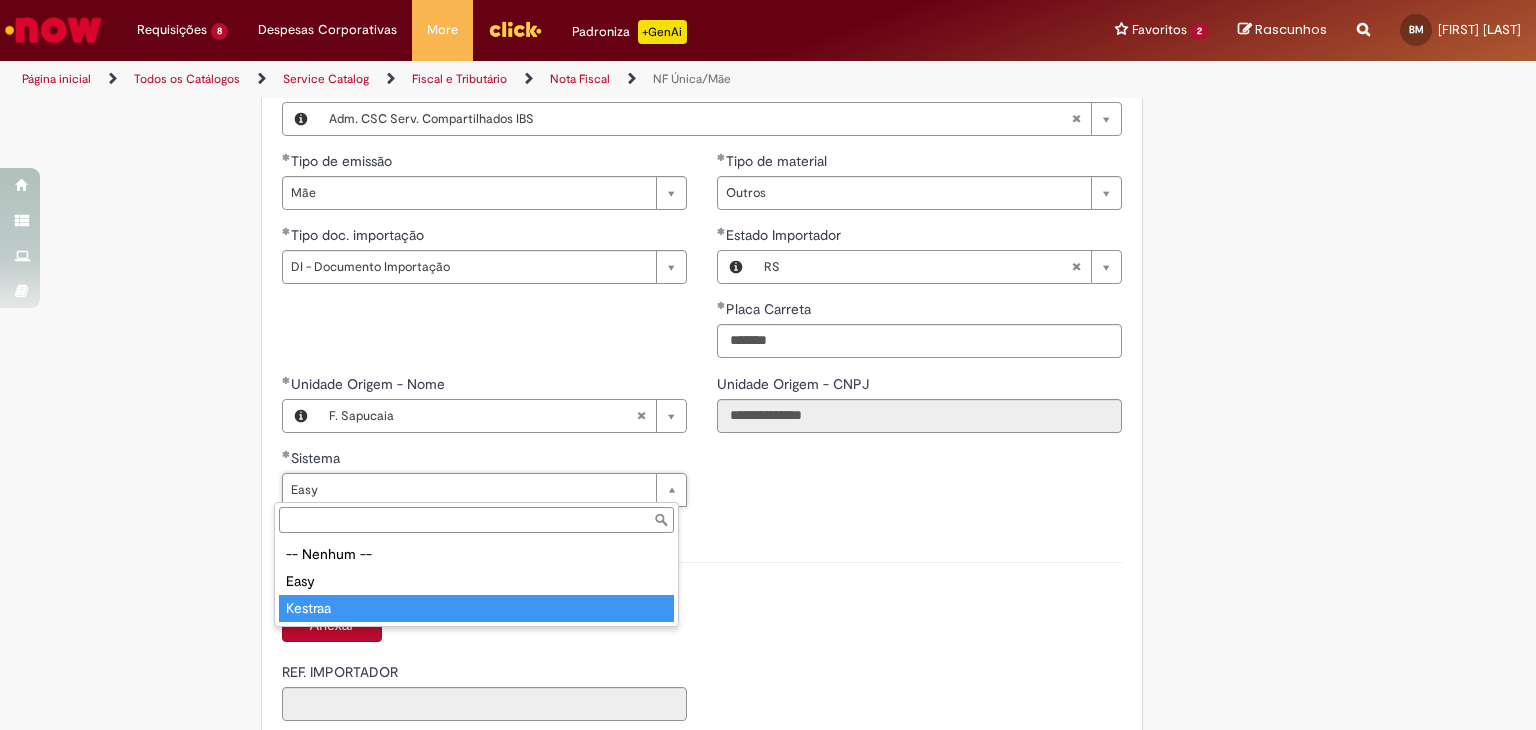type on "*******" 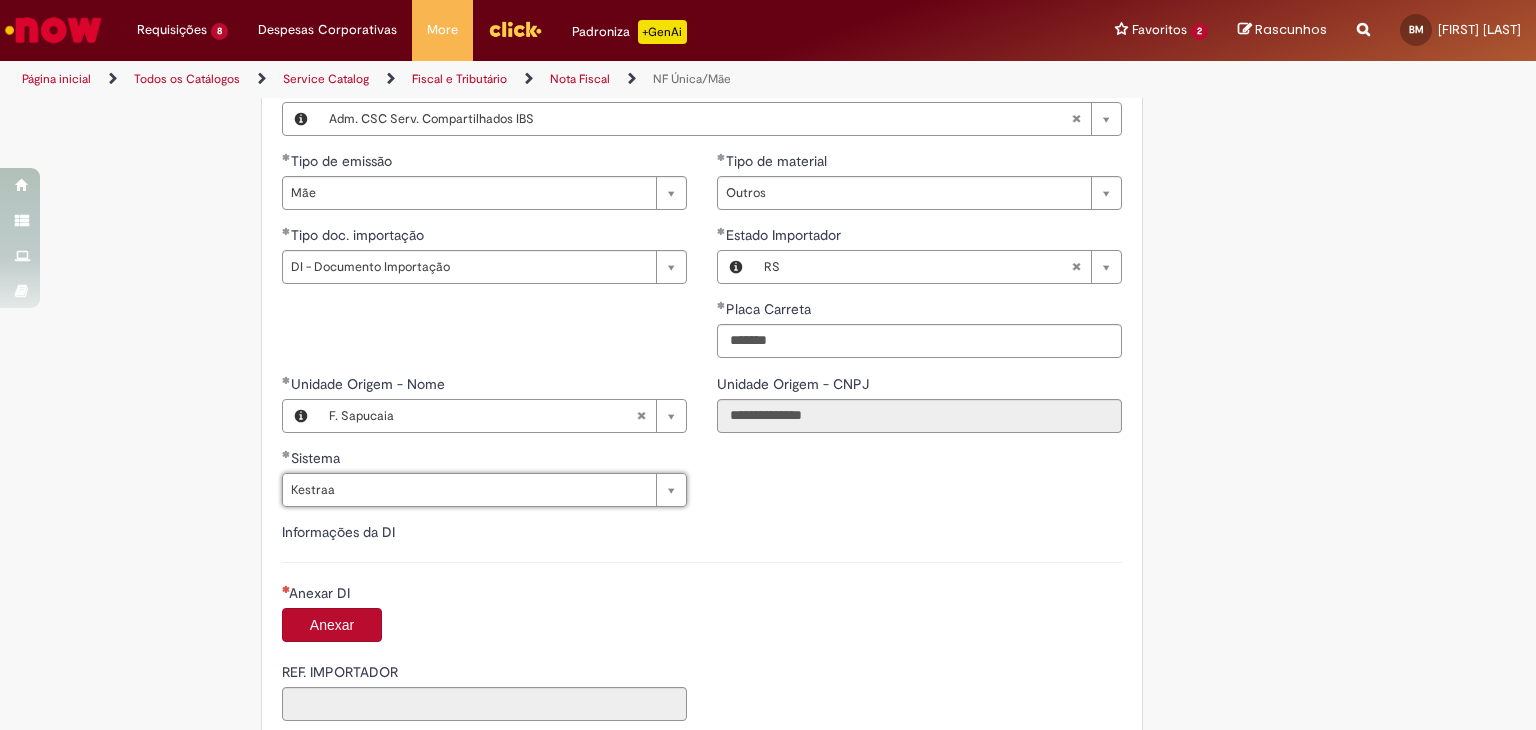 click on "Anexar DI" at bounding box center (702, 595) 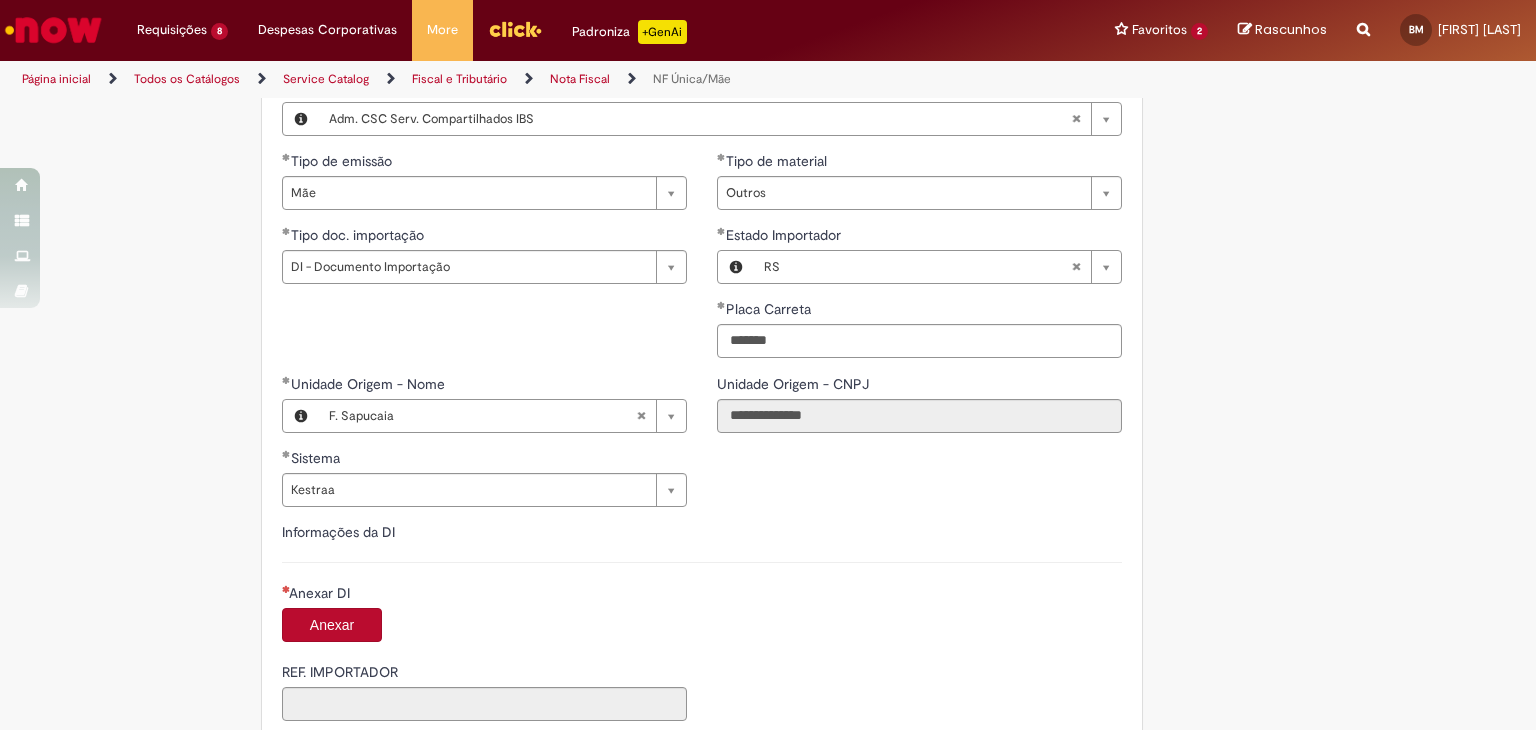 click on "Anexar" at bounding box center (332, 625) 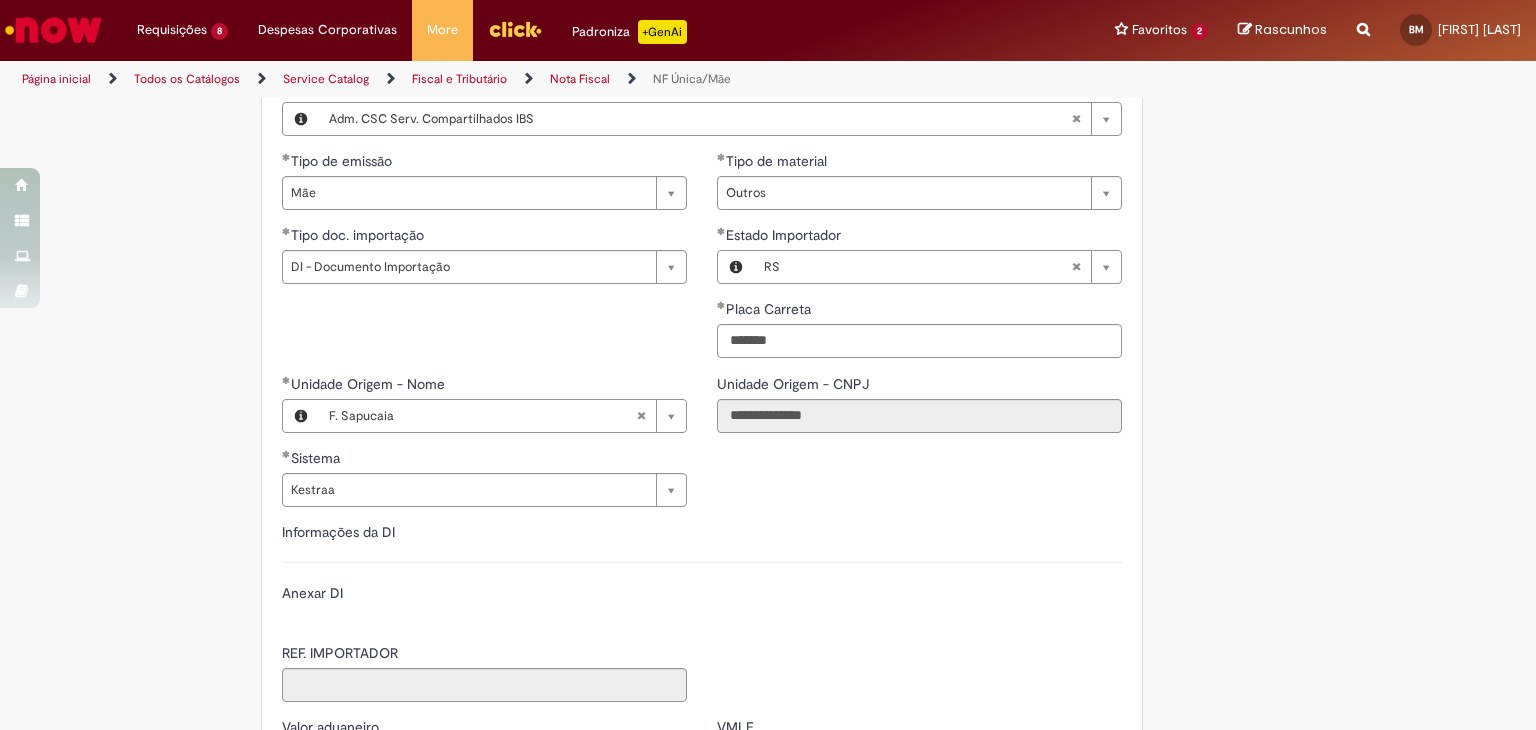 type on "**********" 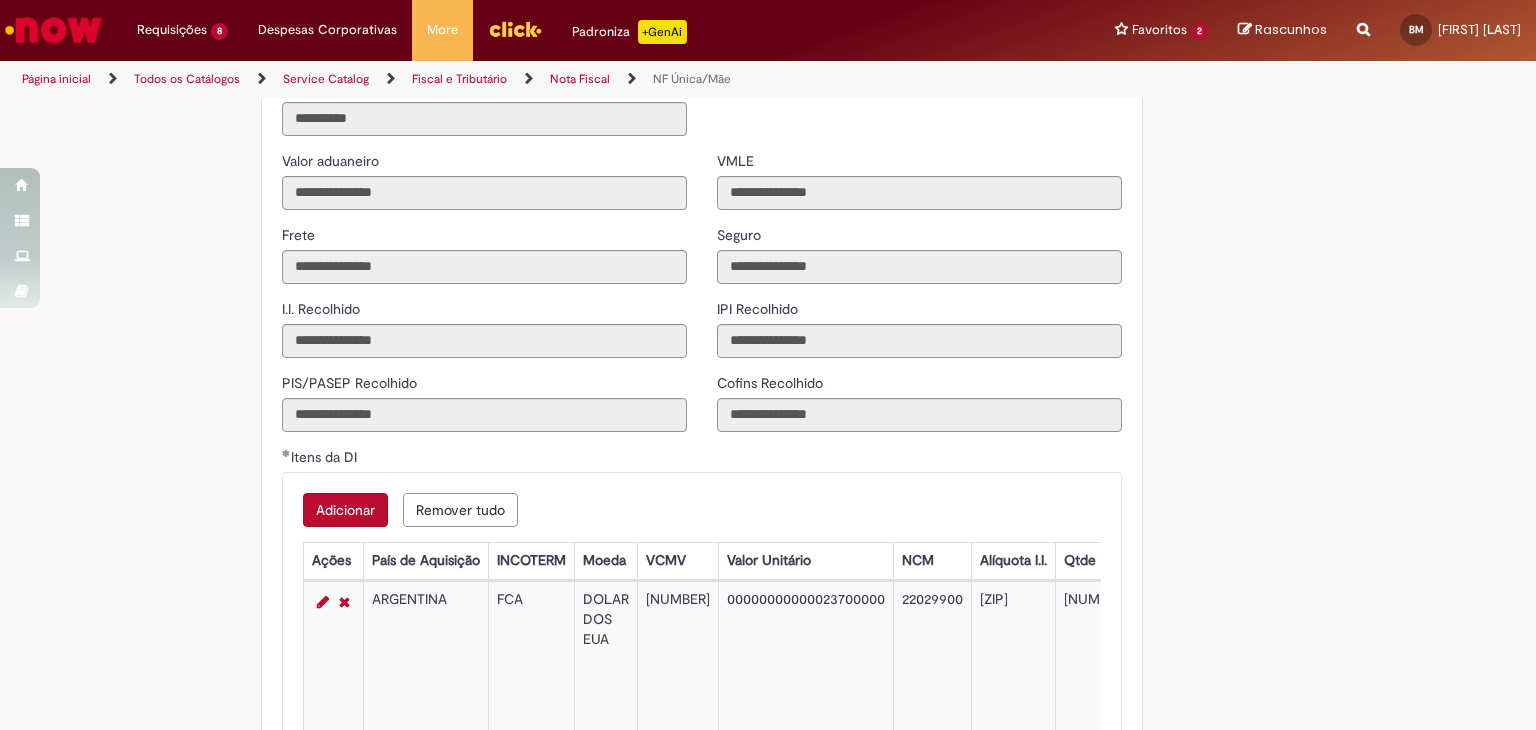 scroll, scrollTop: 1700, scrollLeft: 0, axis: vertical 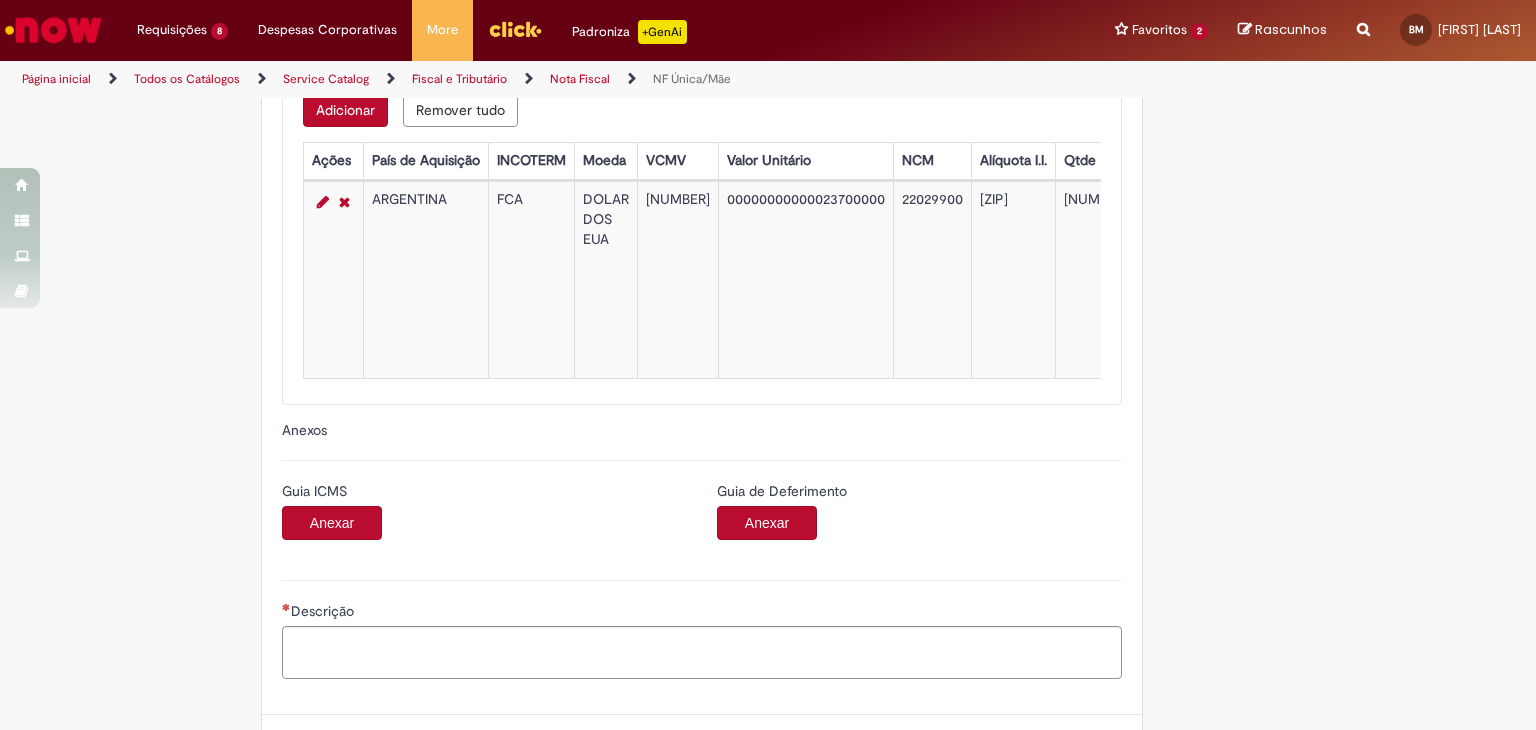 click on "Anexar" at bounding box center [332, 523] 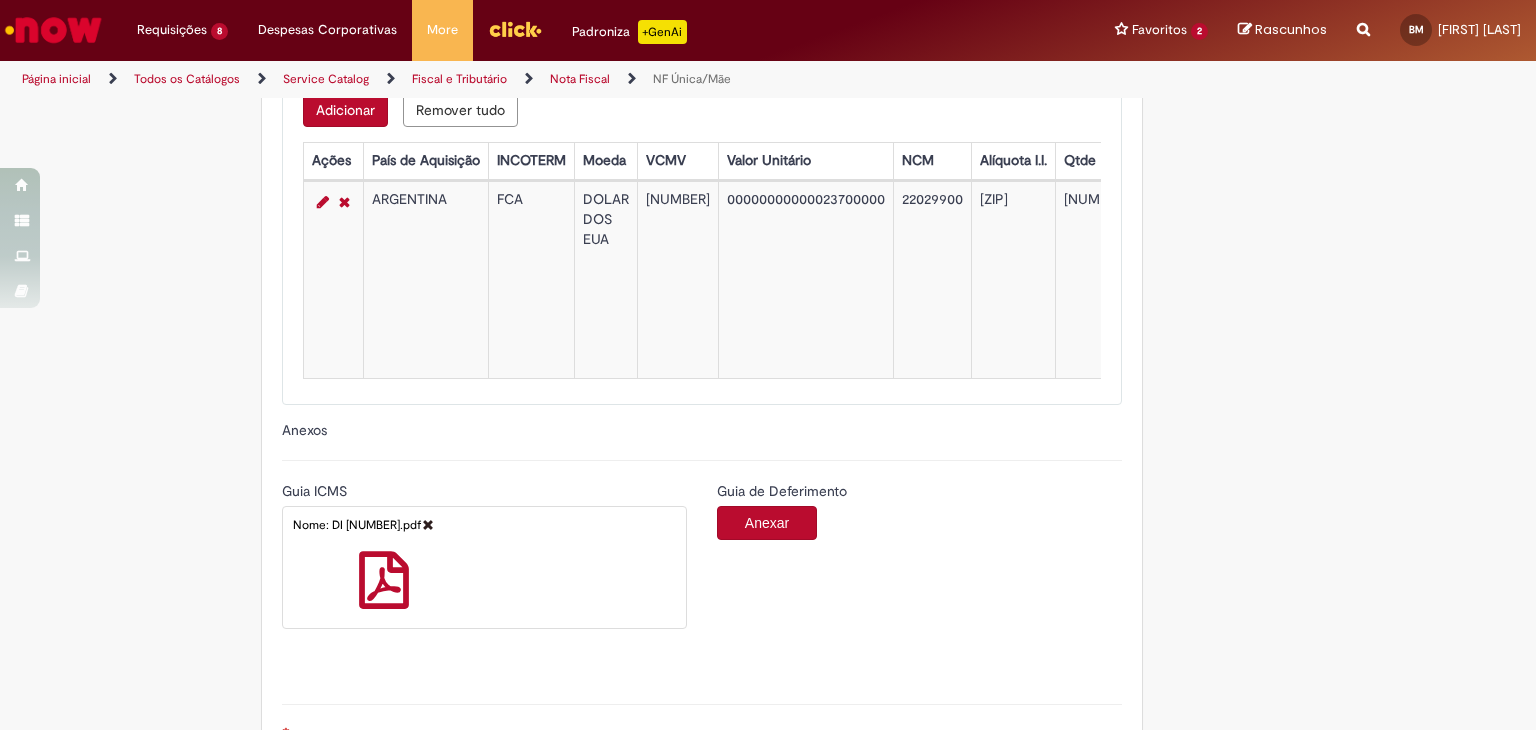 click on "Anexar" at bounding box center (767, 523) 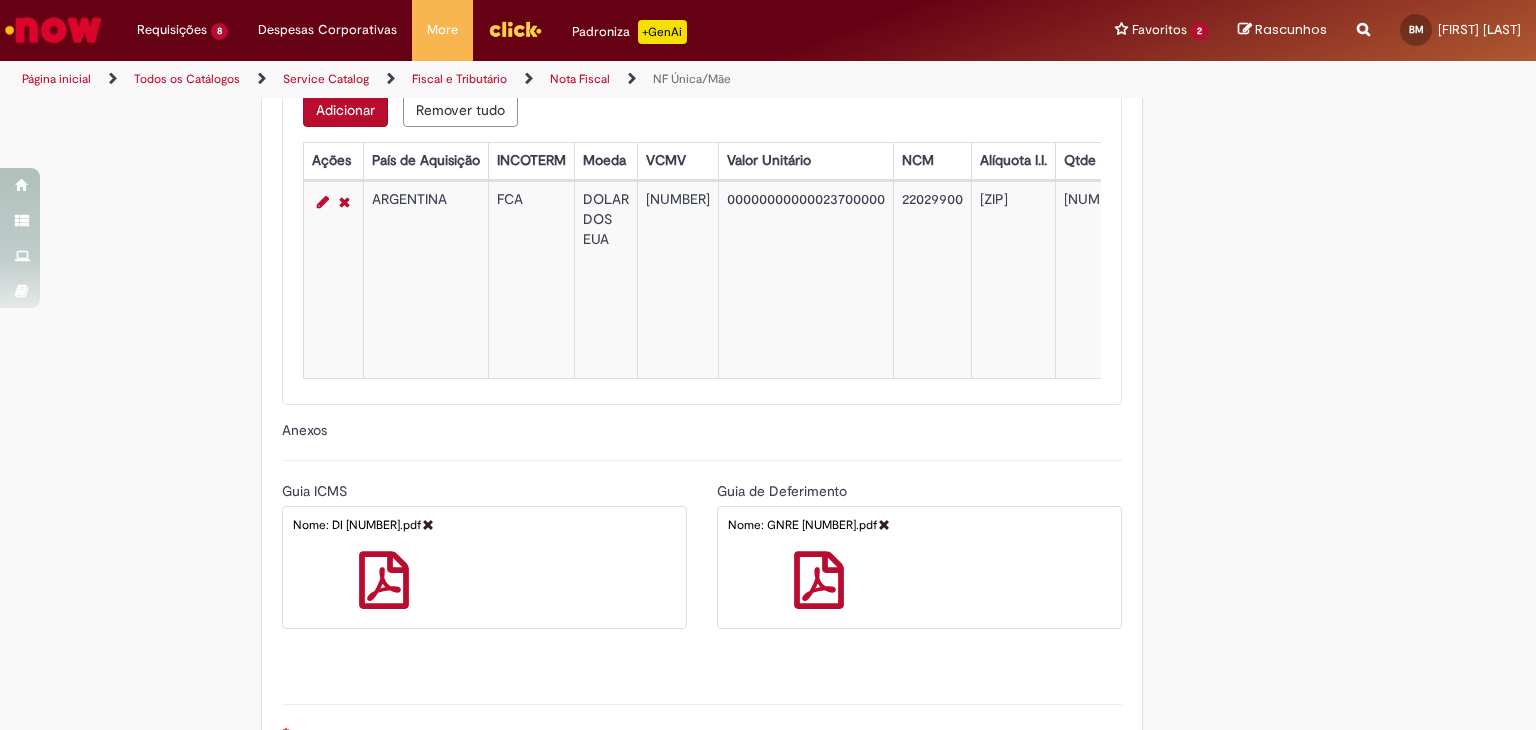 scroll, scrollTop: 1917, scrollLeft: 0, axis: vertical 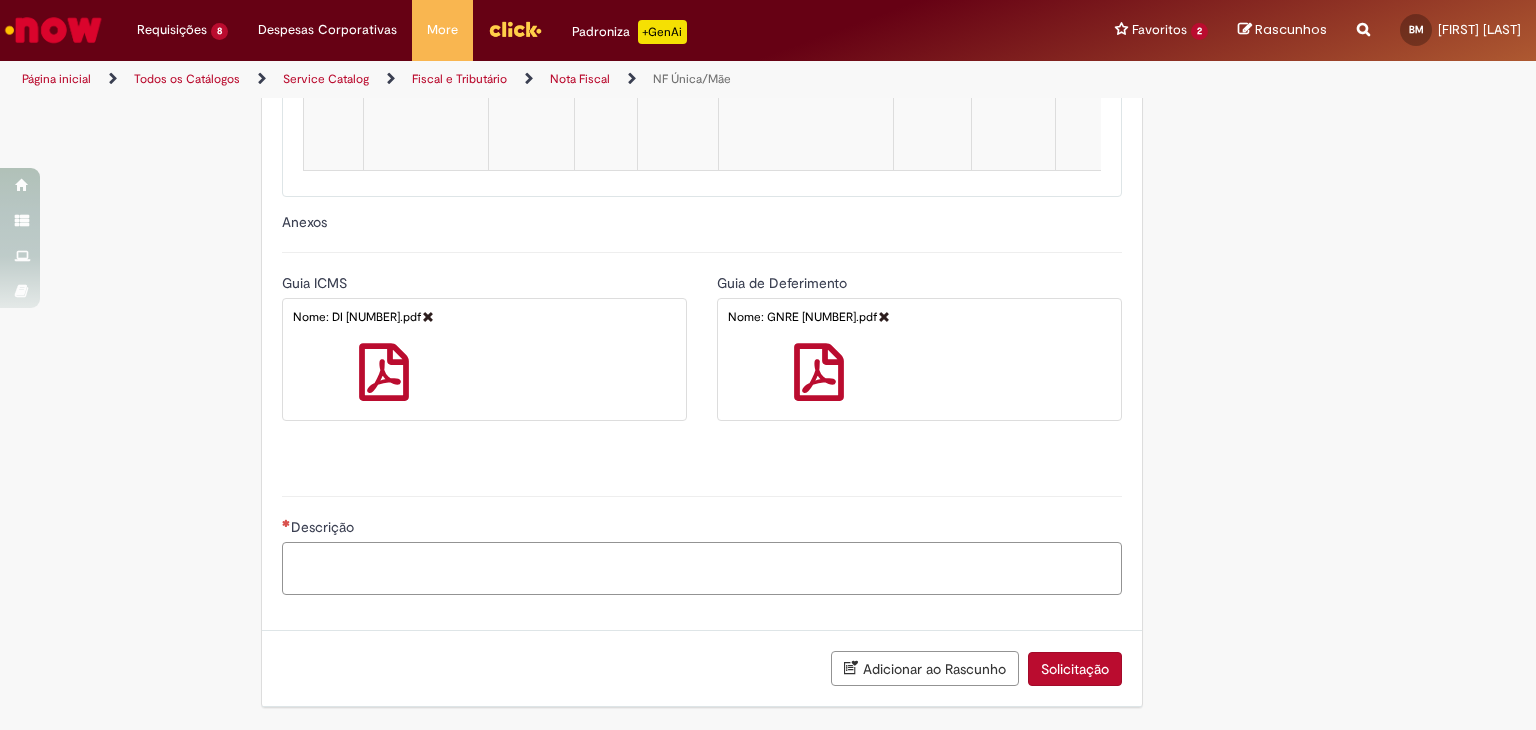 click on "Descrição" at bounding box center [702, 569] 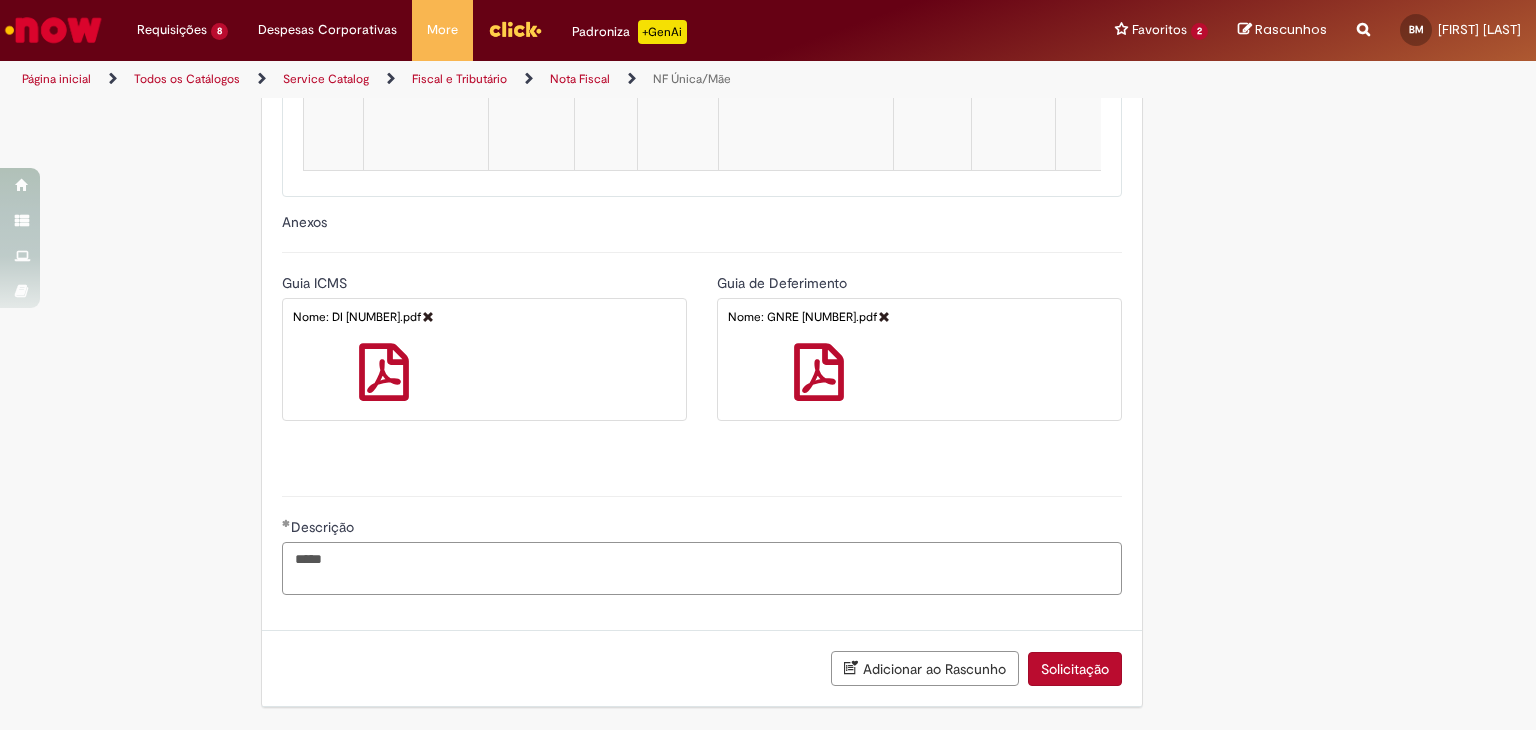 paste on "**********" 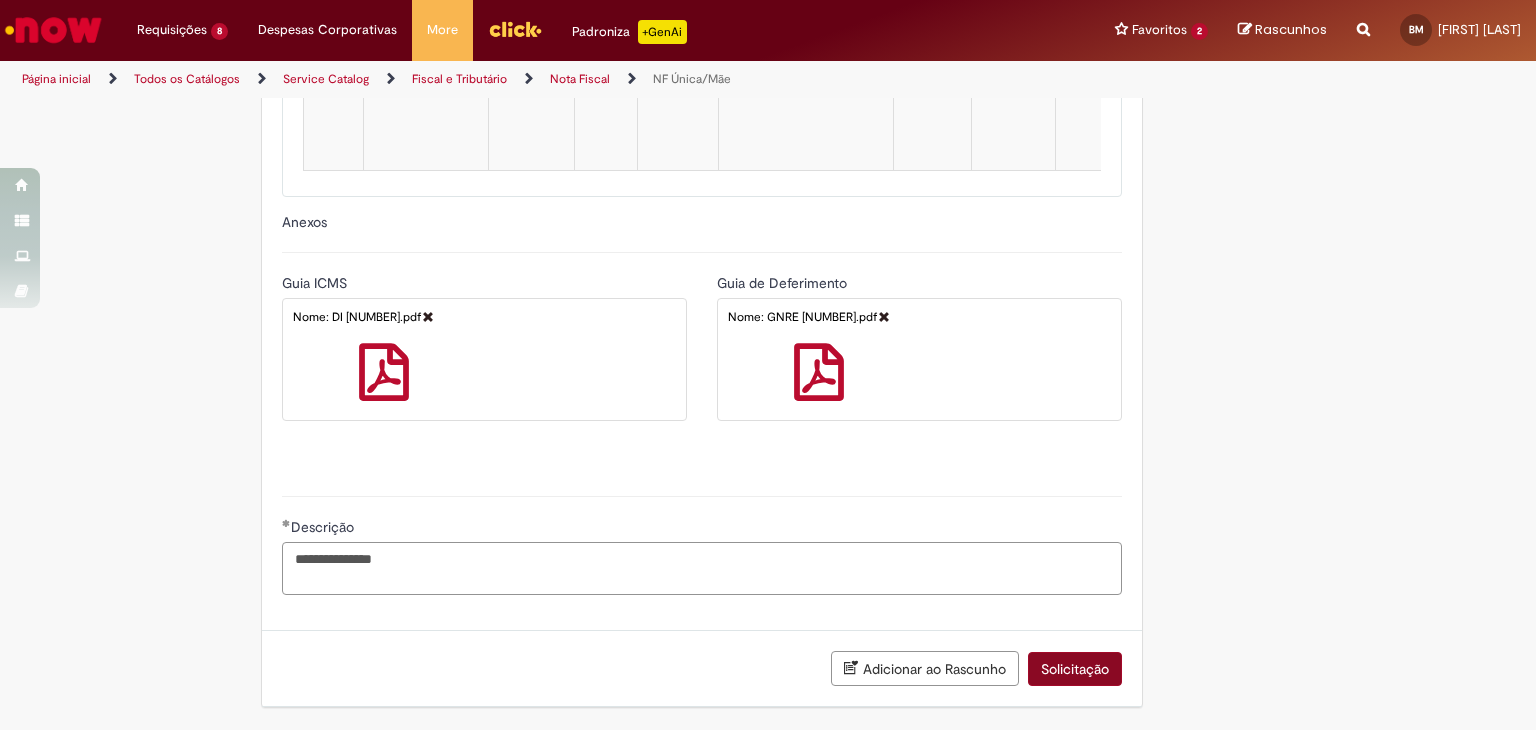 type on "**********" 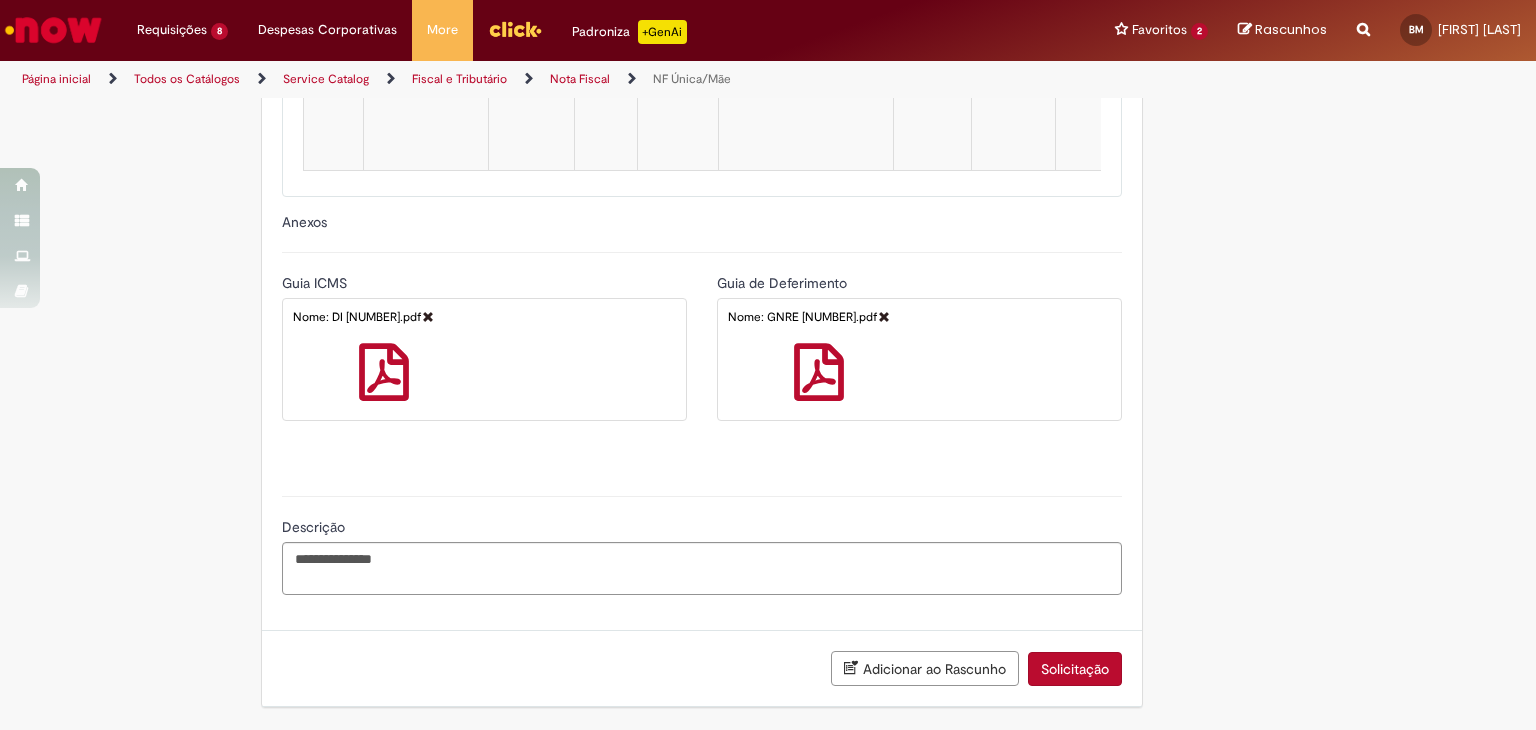 click on "Solicitação" at bounding box center (1075, 669) 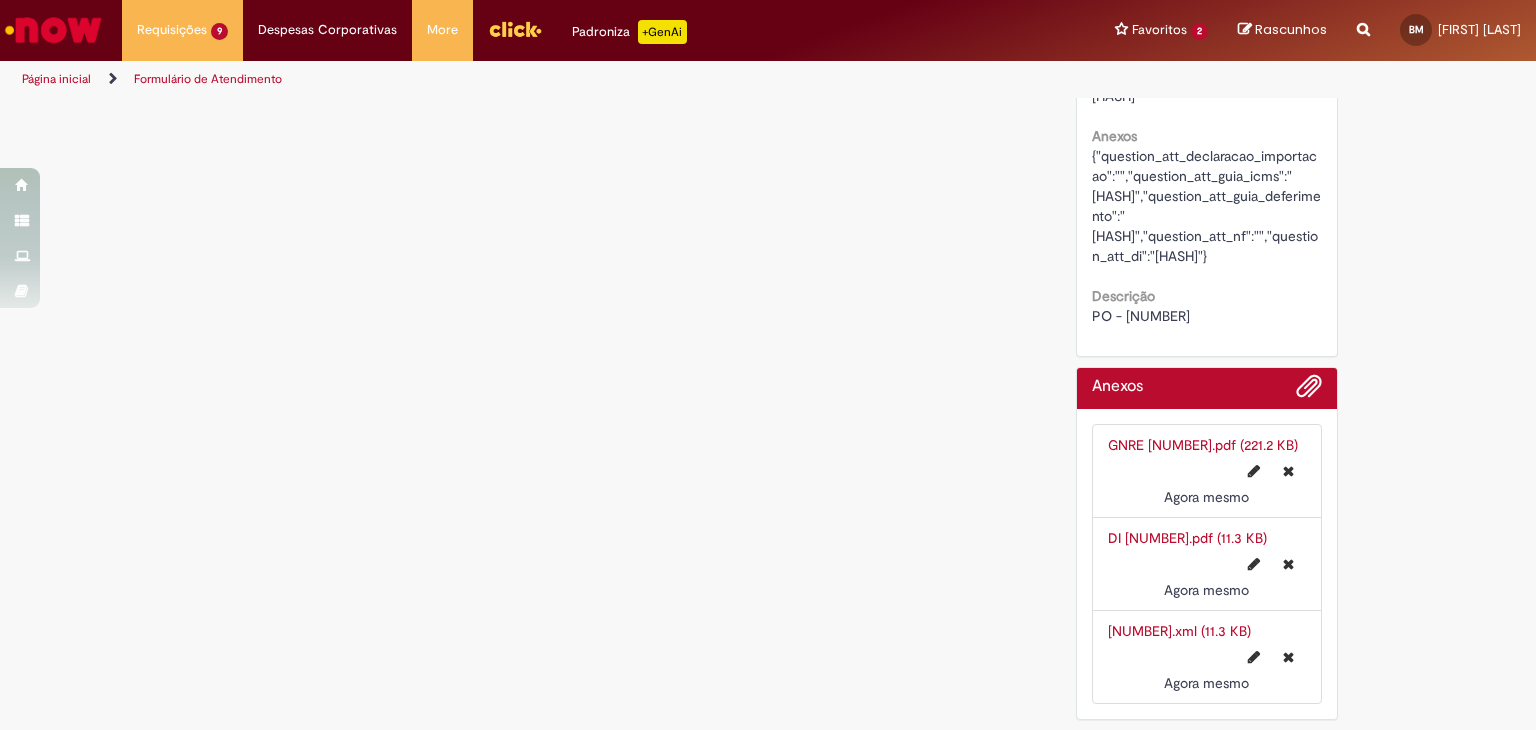 scroll, scrollTop: 0, scrollLeft: 0, axis: both 